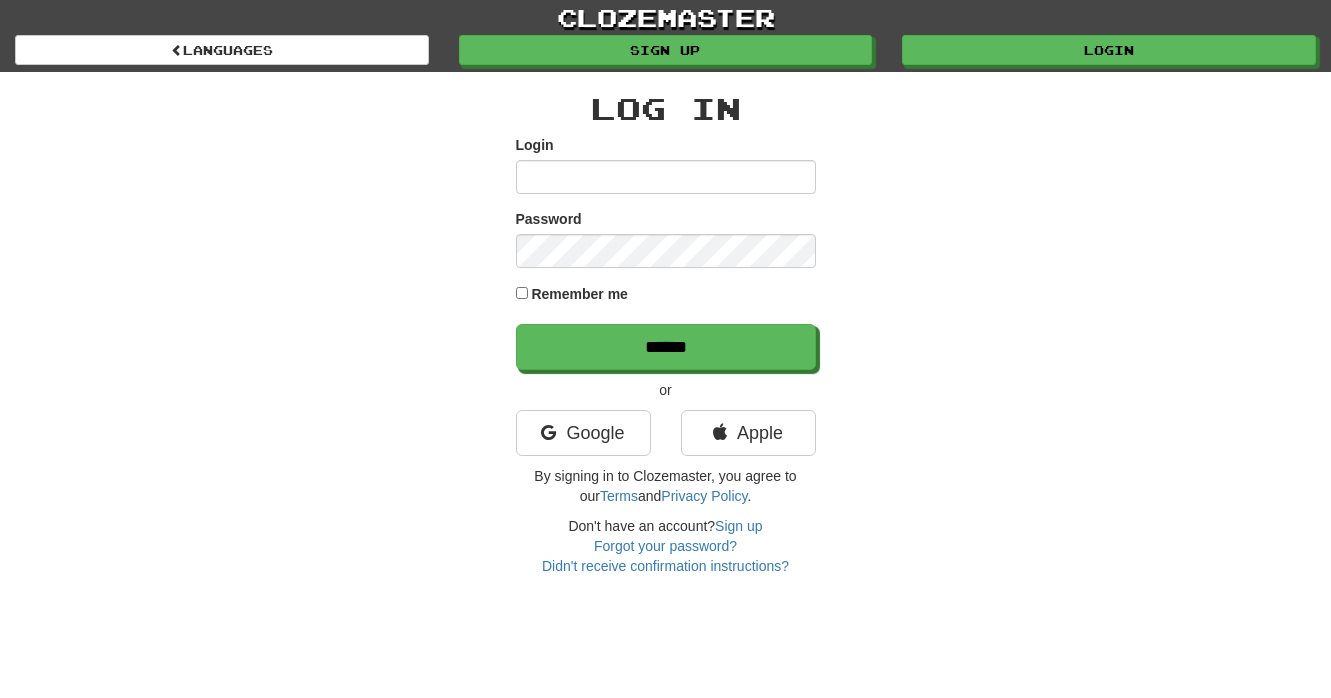scroll, scrollTop: 0, scrollLeft: 0, axis: both 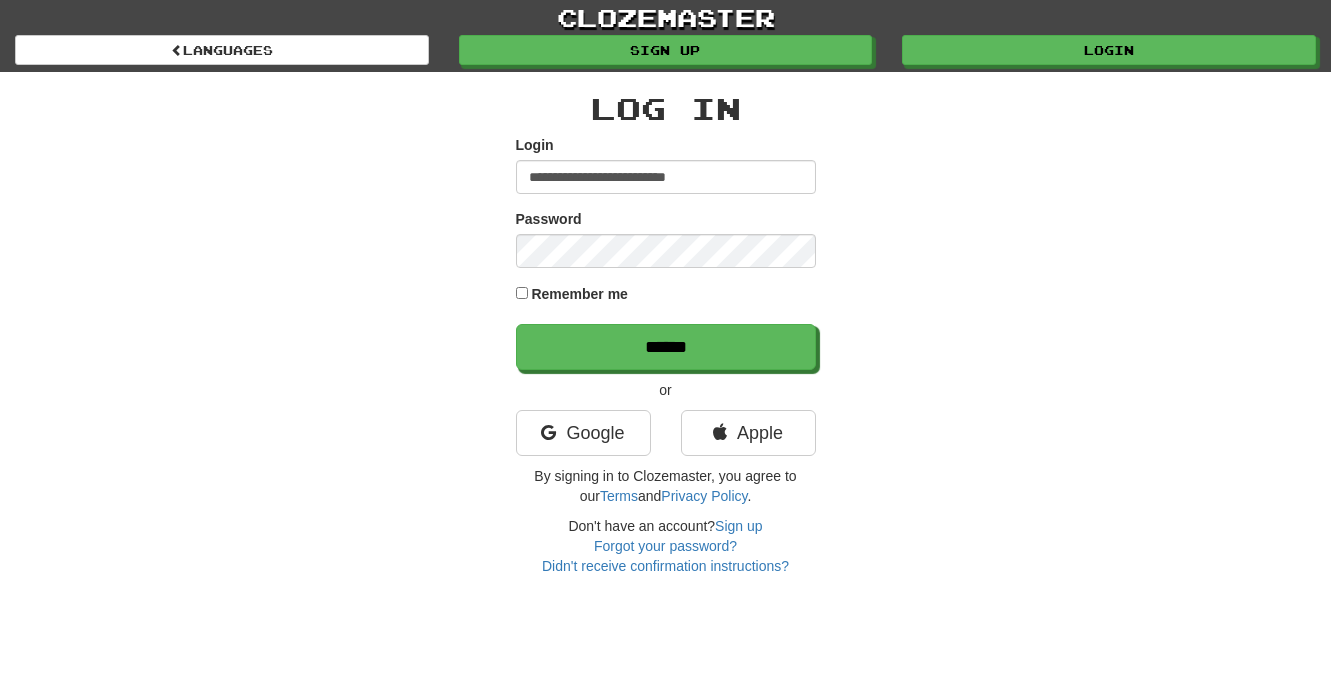 type on "**********" 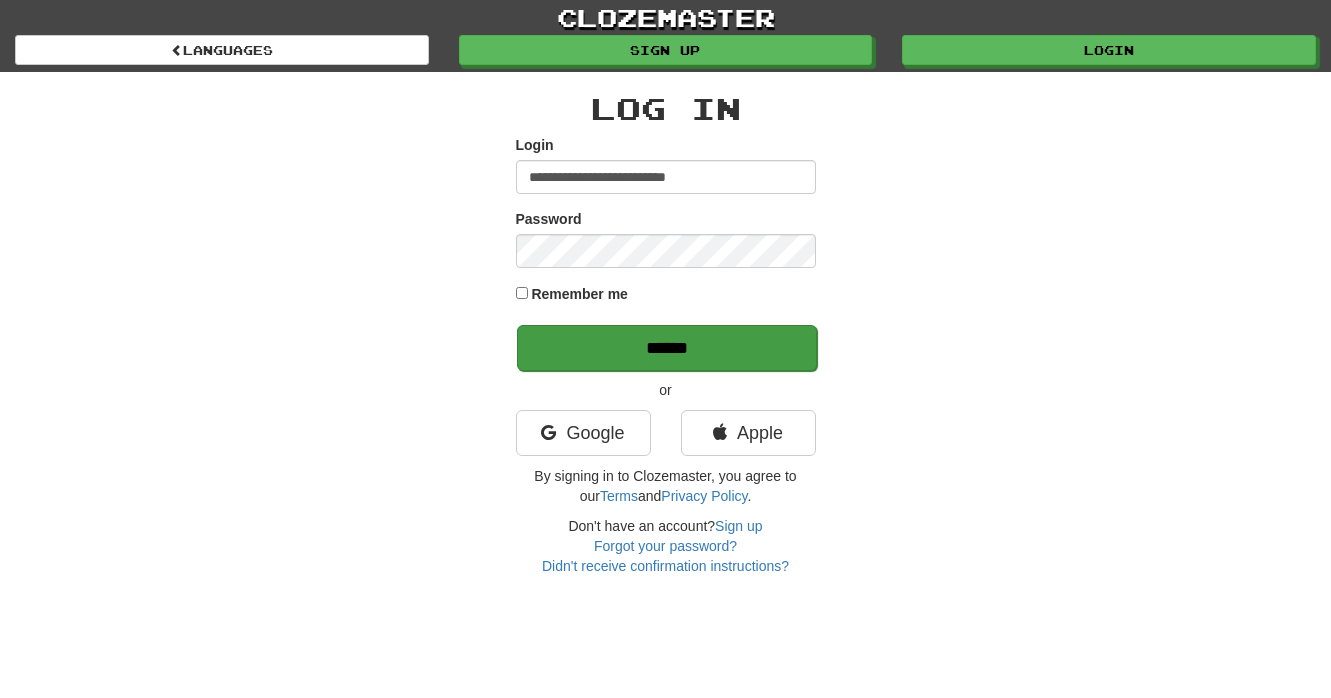 click on "******" at bounding box center (667, 348) 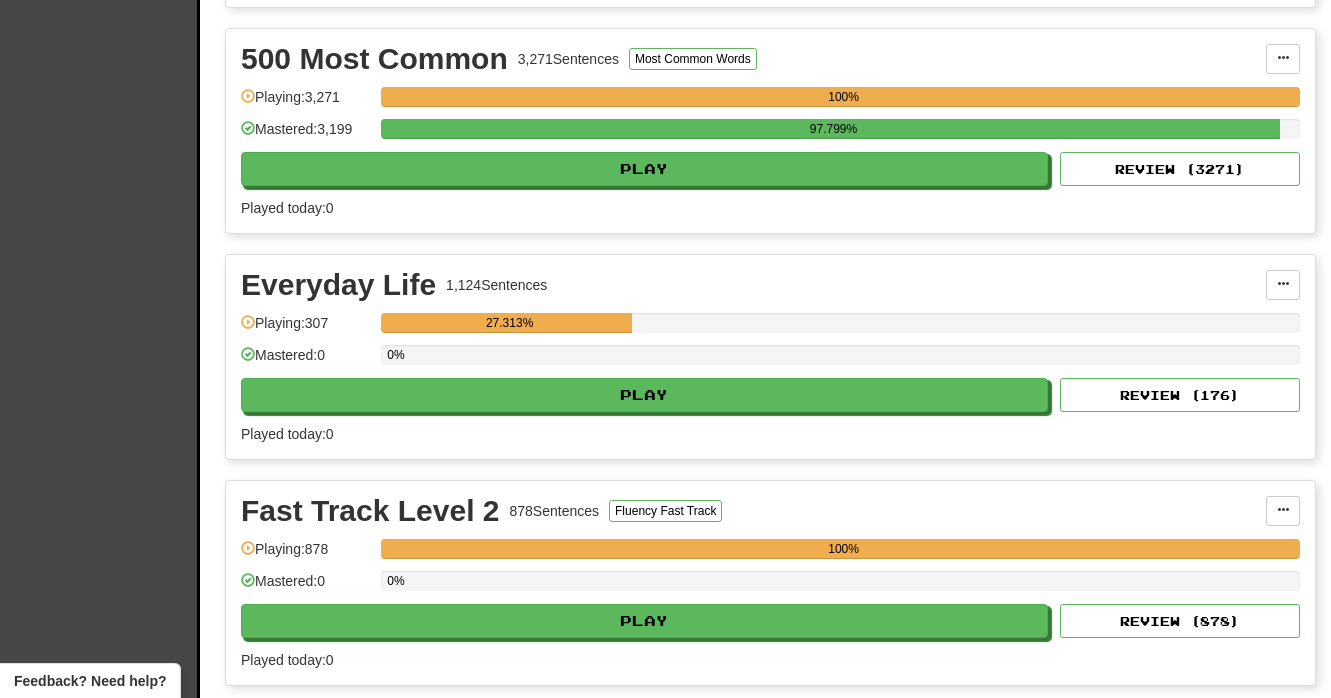 scroll, scrollTop: 1869, scrollLeft: 0, axis: vertical 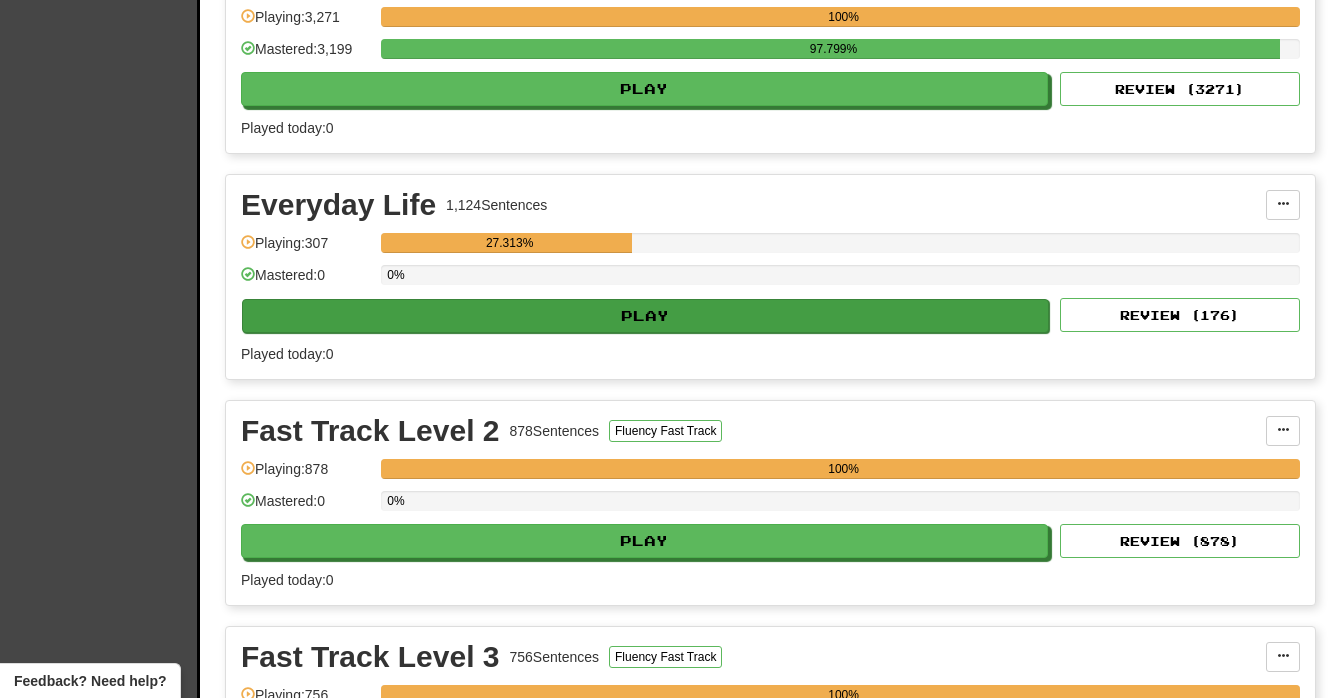 click on "Play" at bounding box center [645, 316] 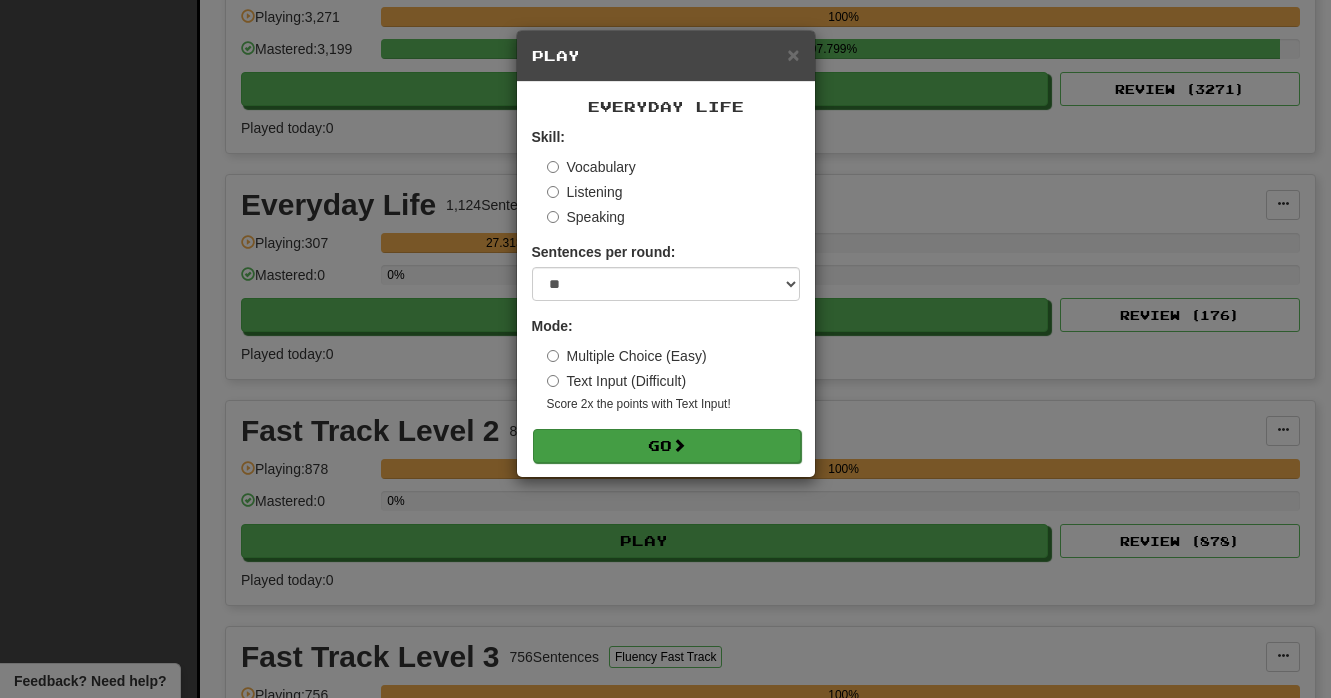 click at bounding box center [679, 445] 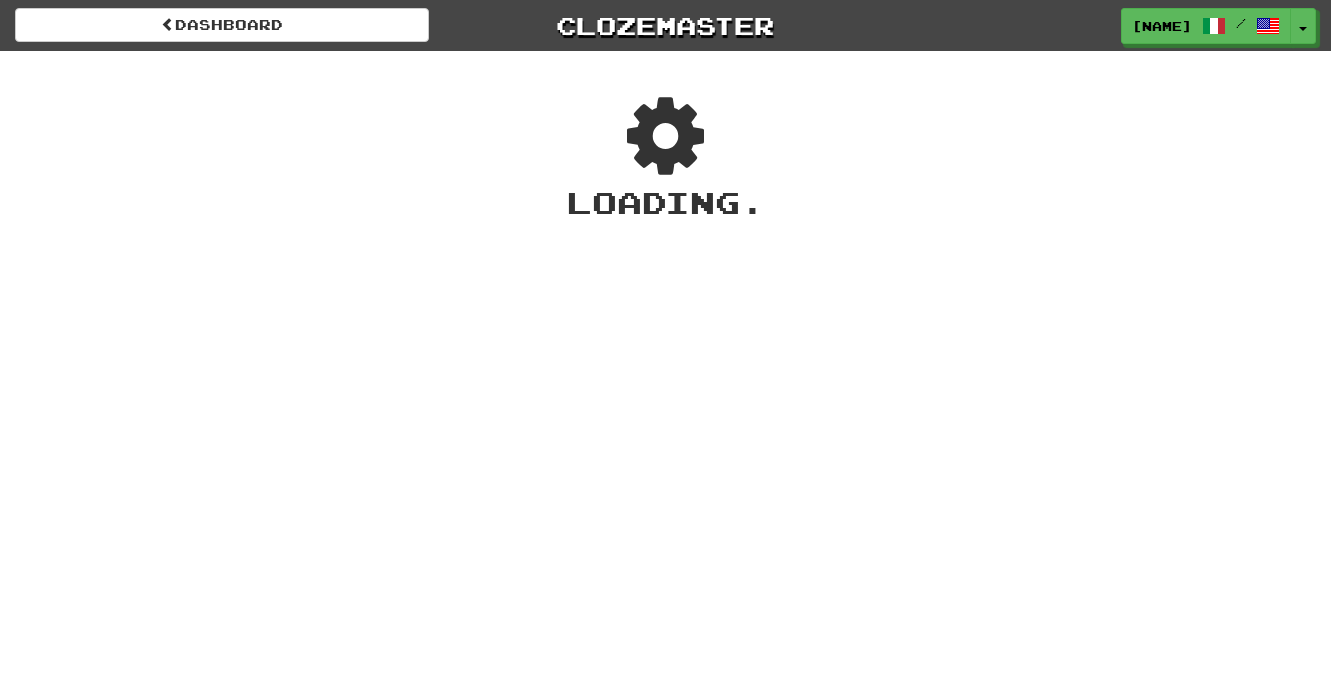 scroll, scrollTop: 0, scrollLeft: 0, axis: both 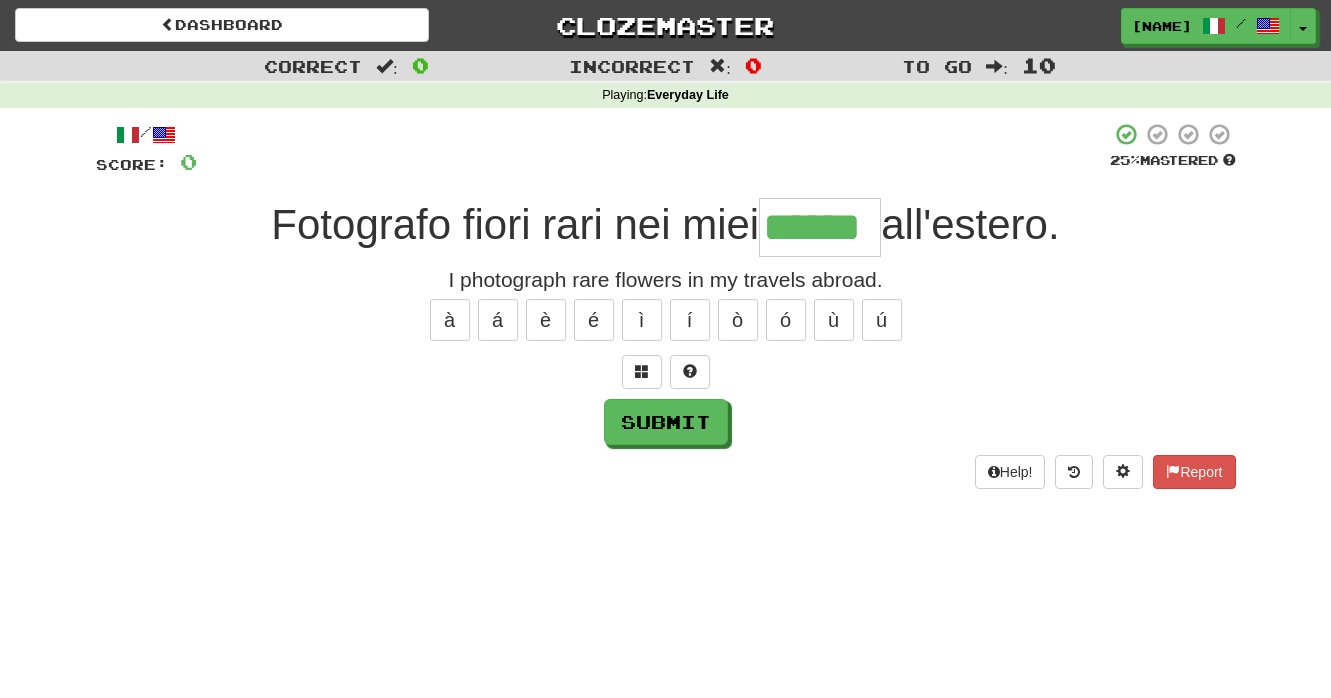 type on "******" 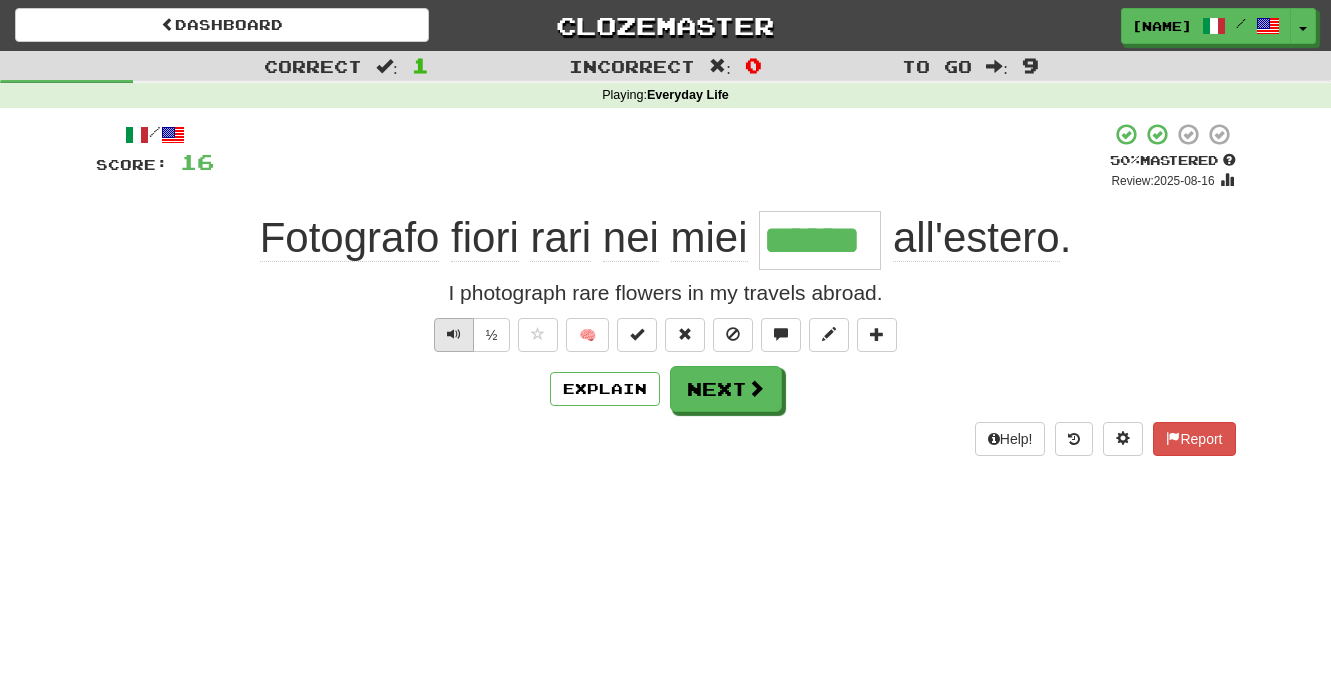 click at bounding box center [454, 335] 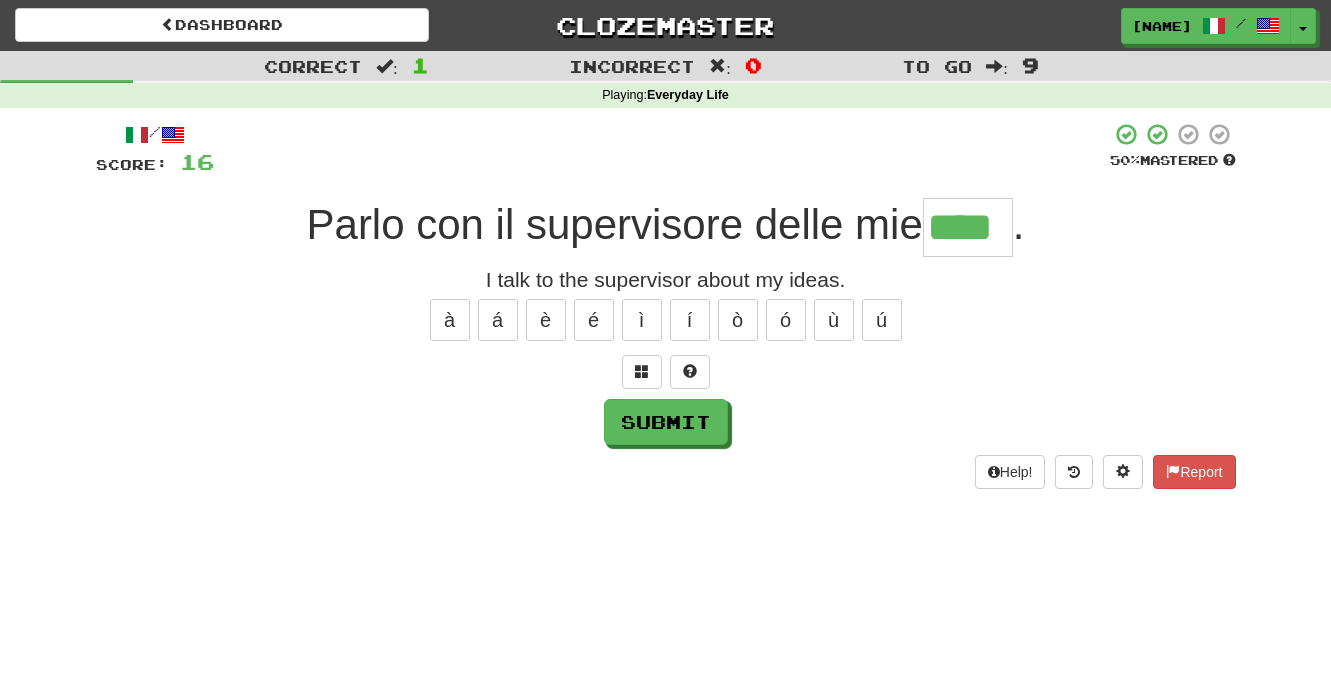 type on "****" 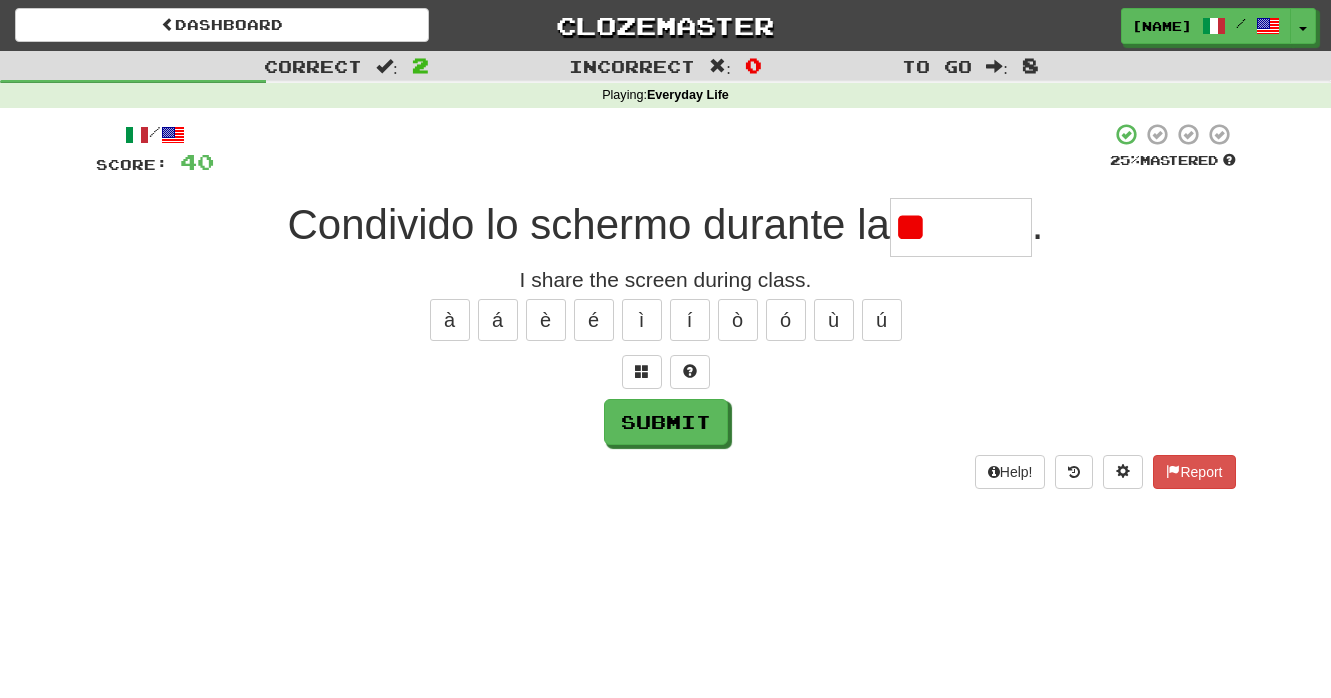 type on "*" 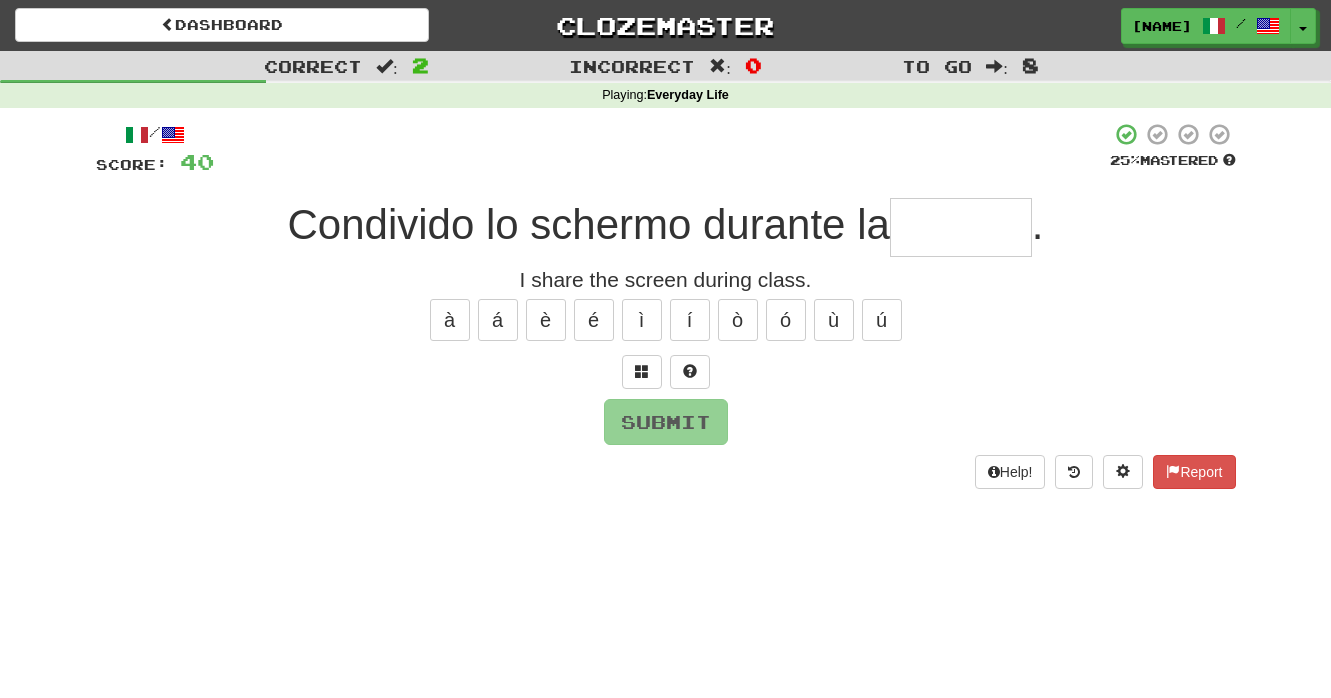 type on "*" 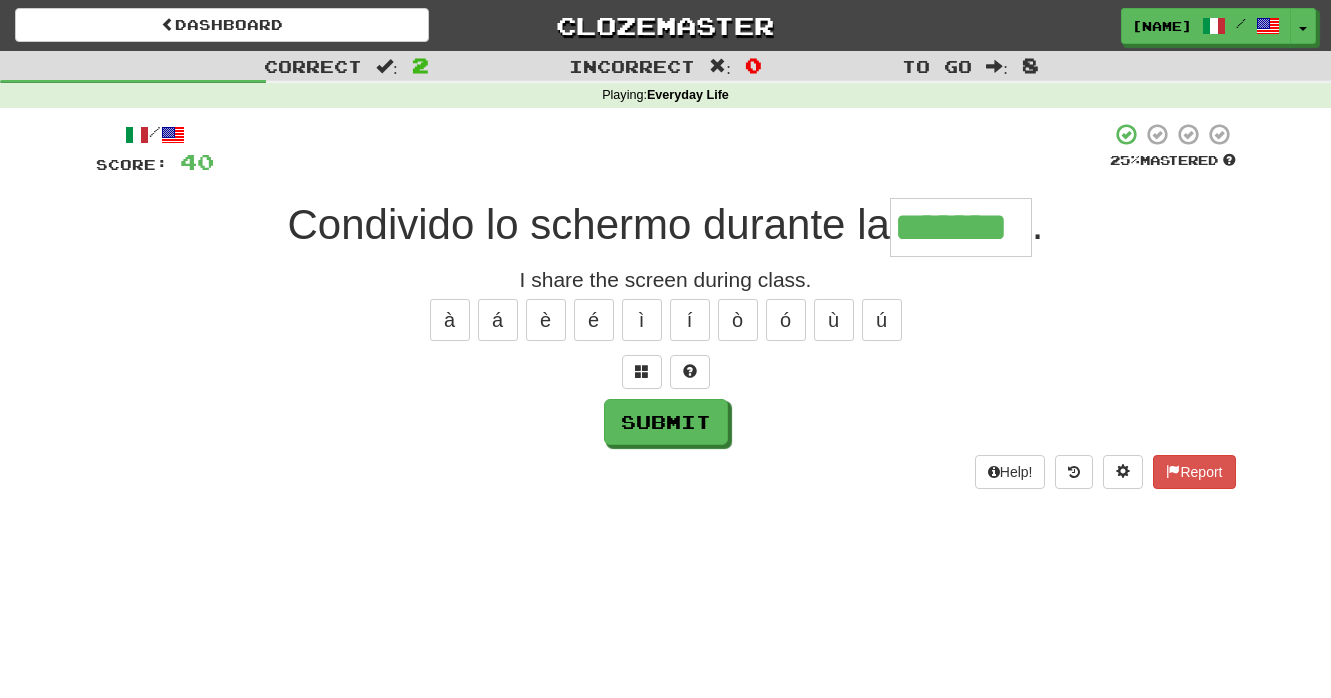 type on "*******" 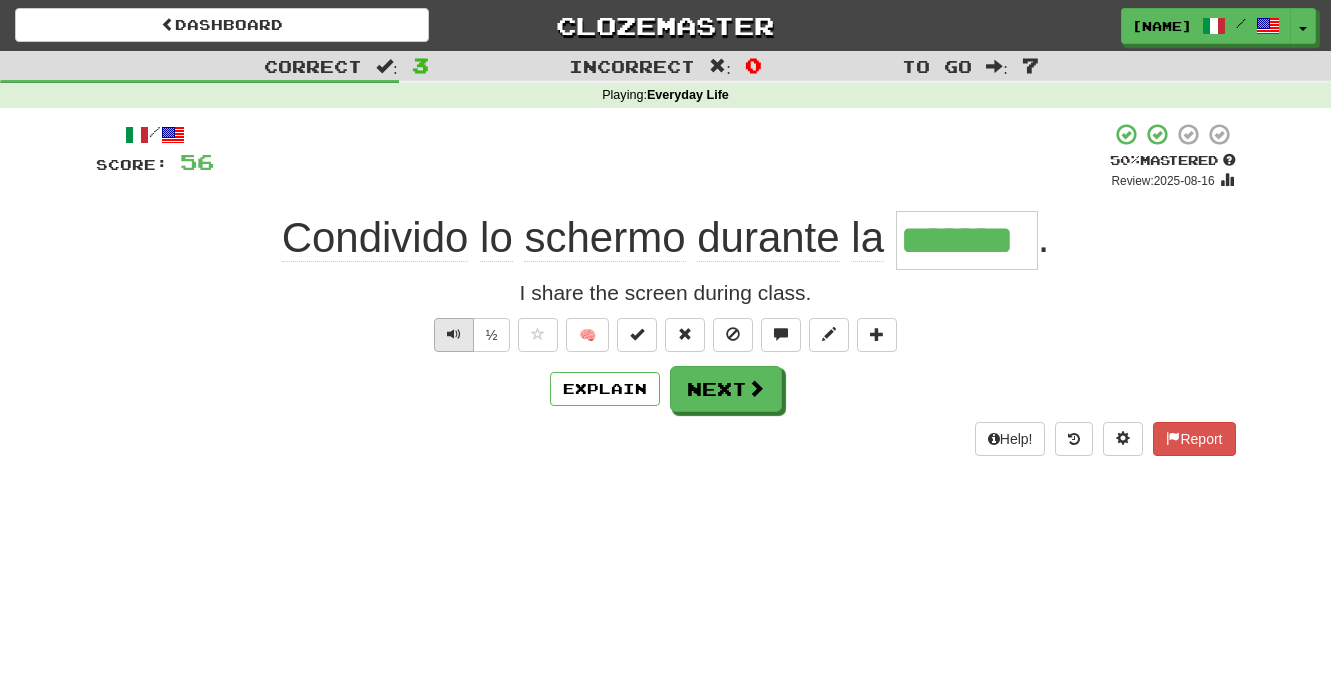 click at bounding box center [454, 334] 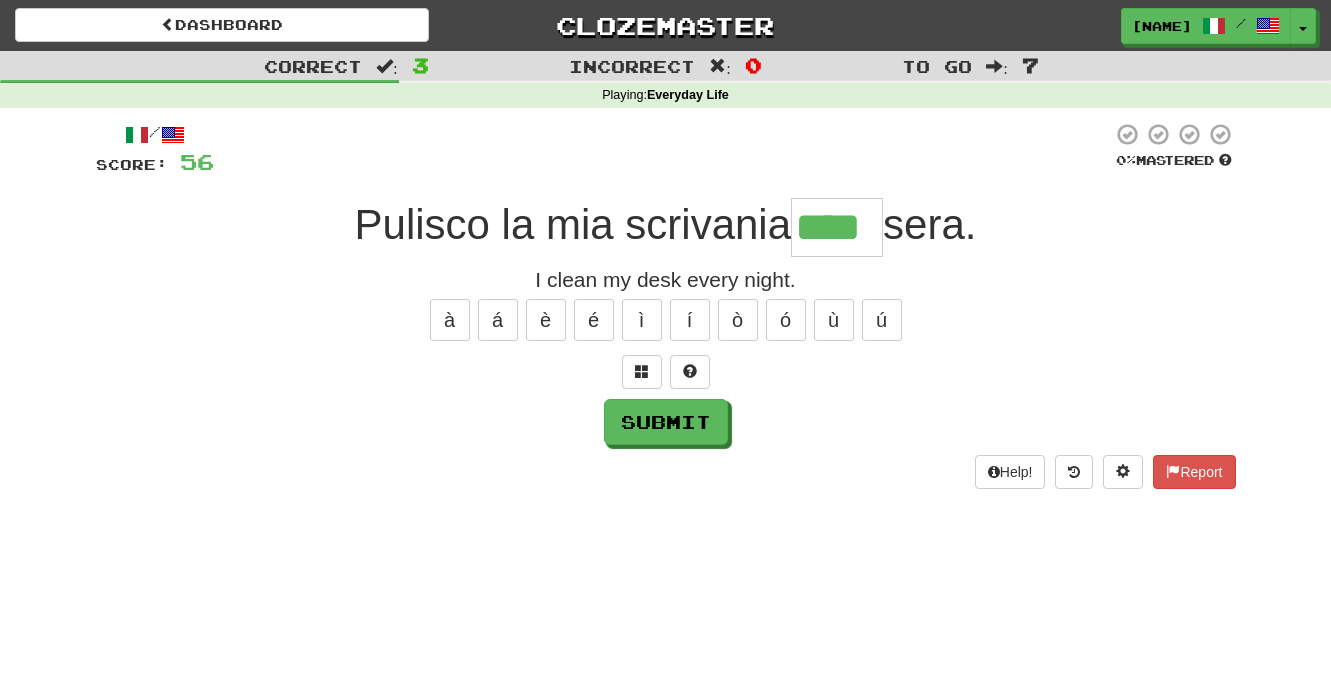 type on "****" 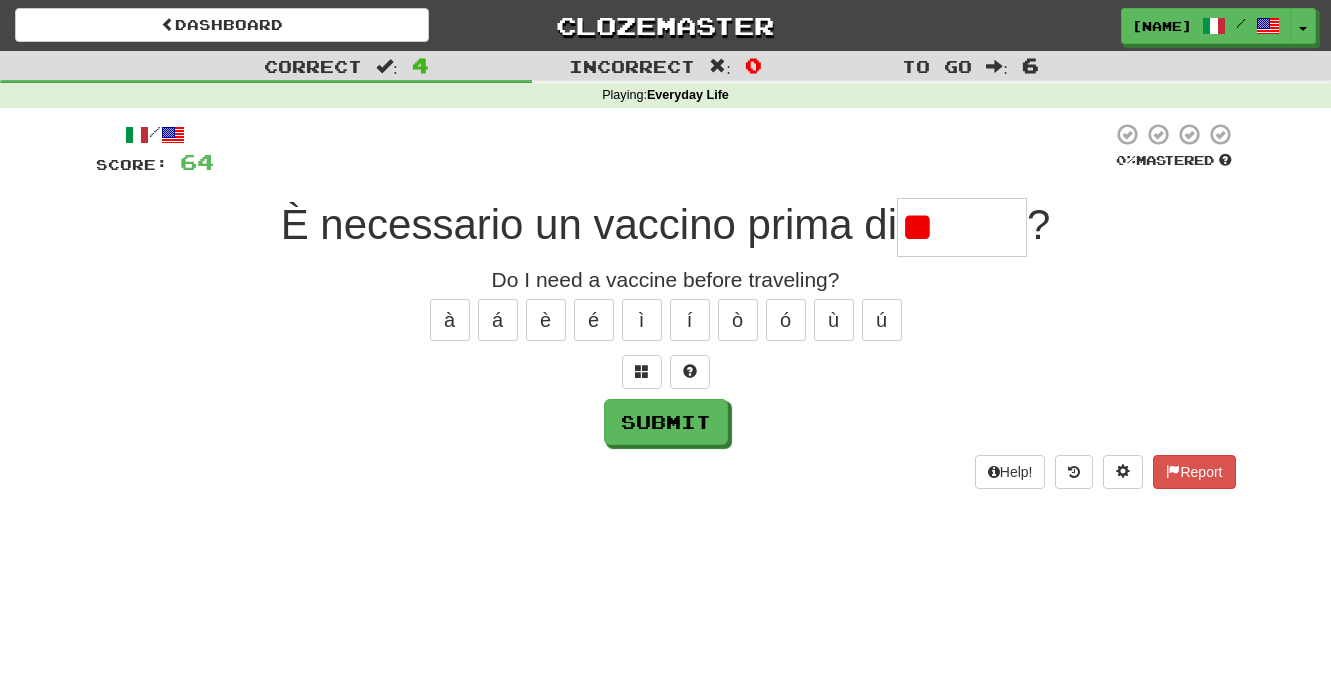 type on "*" 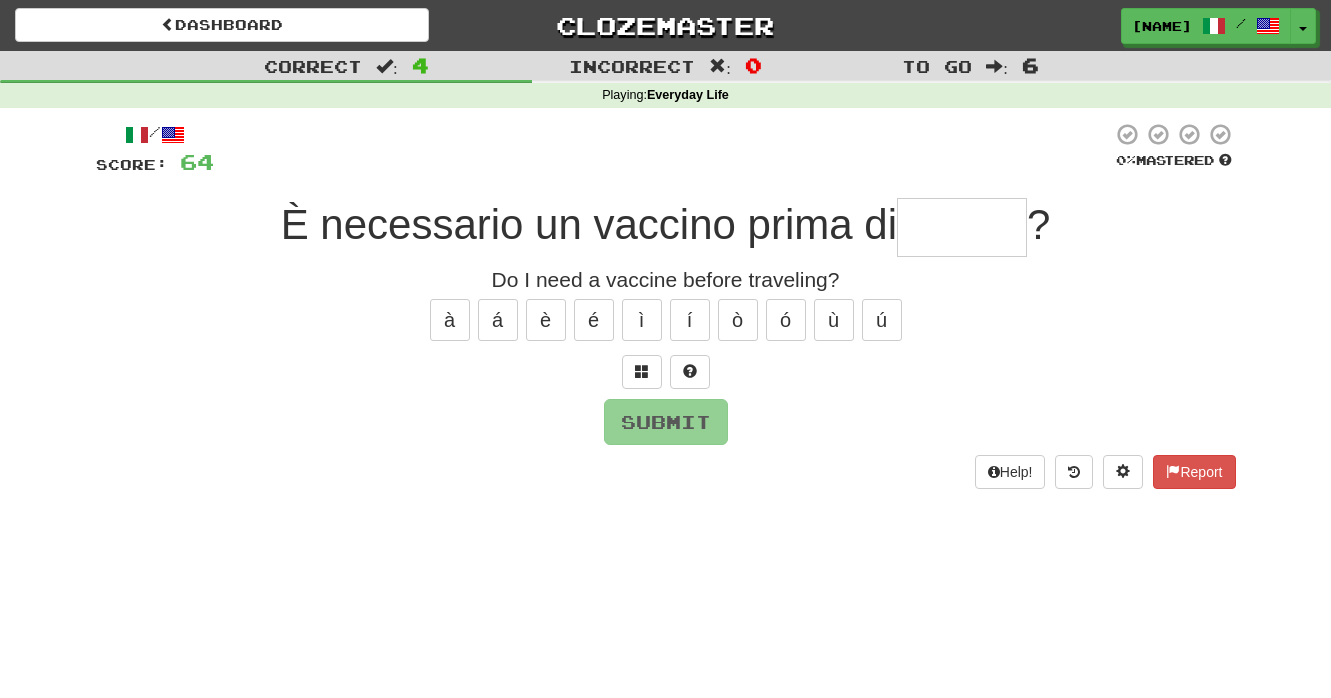 type on "*******" 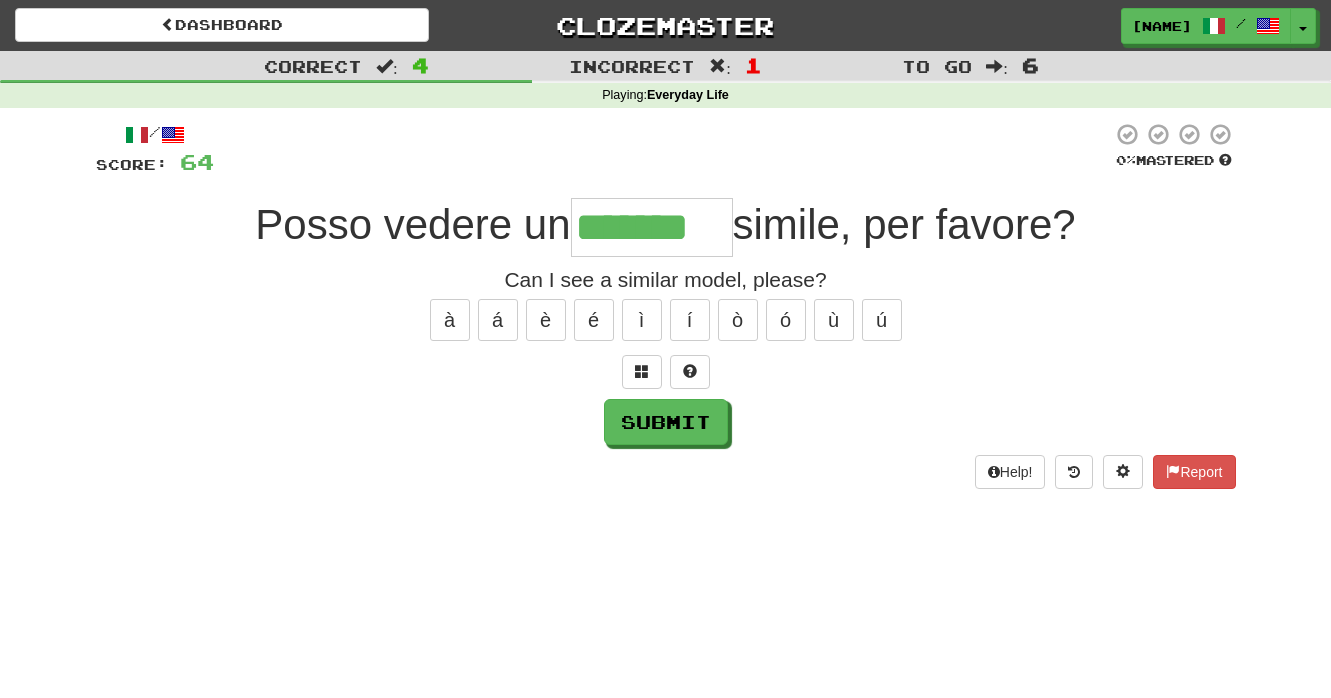 type on "*******" 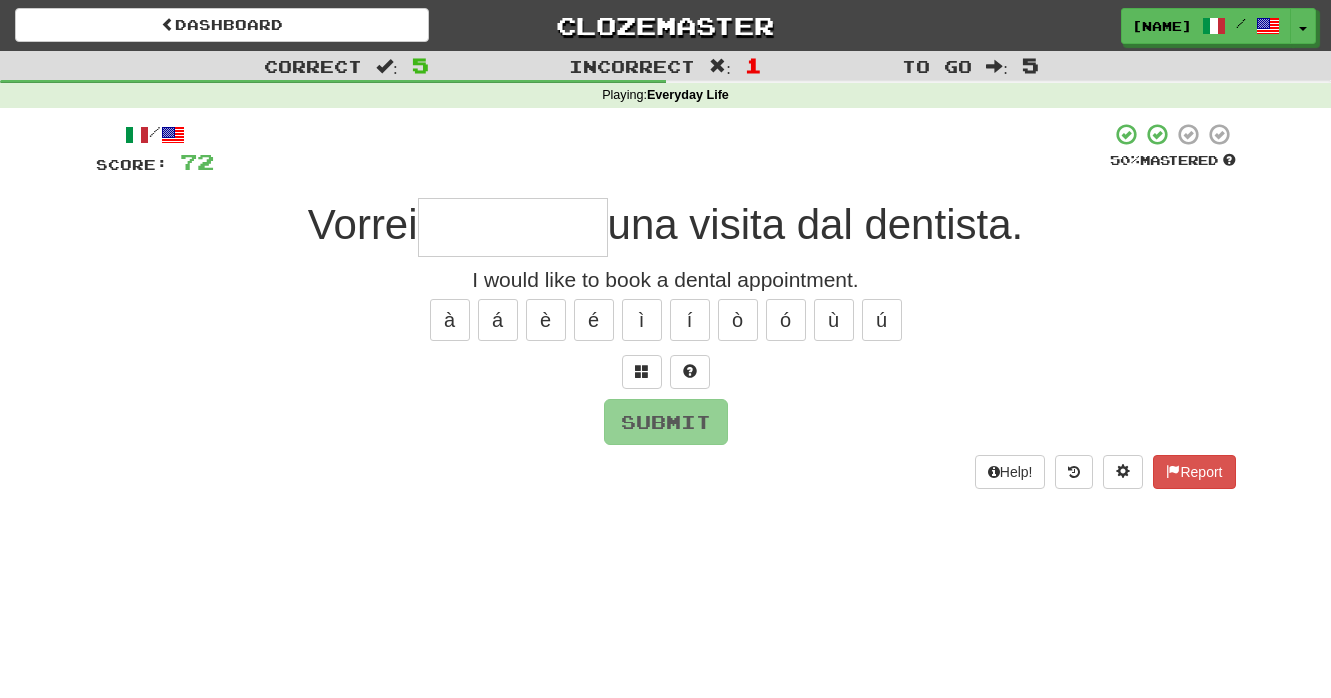 type on "*" 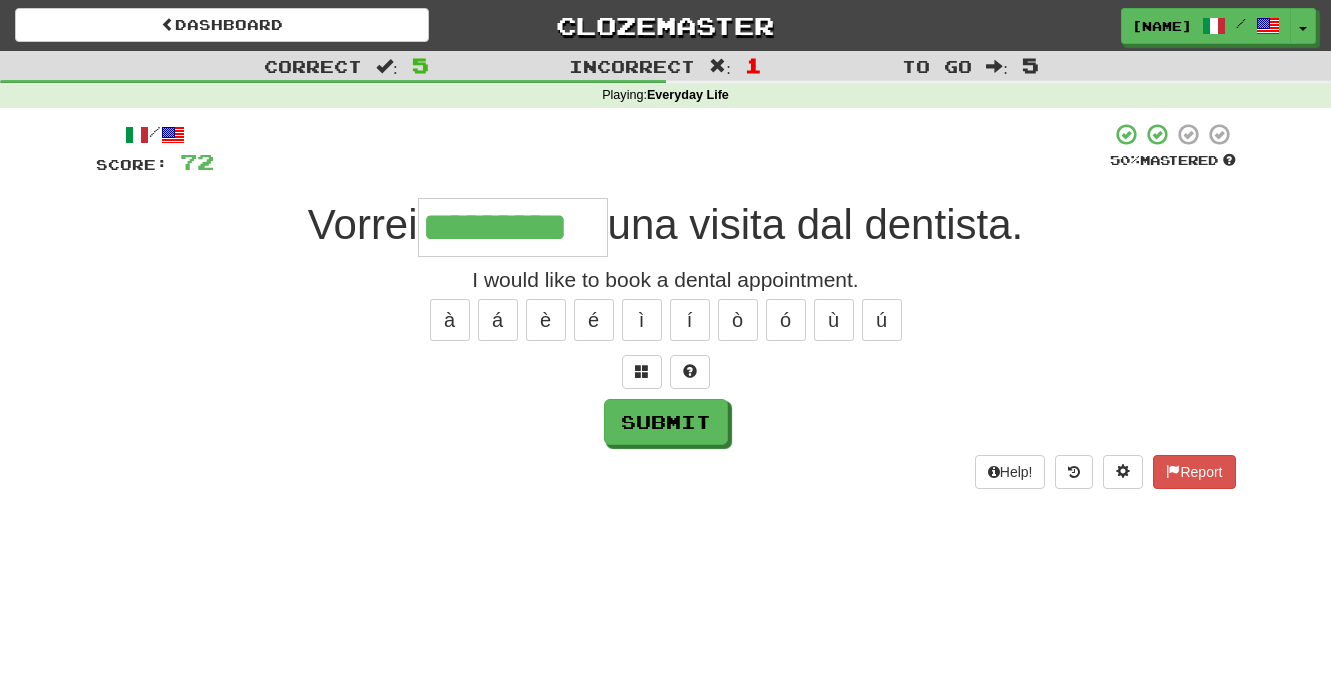 type on "*********" 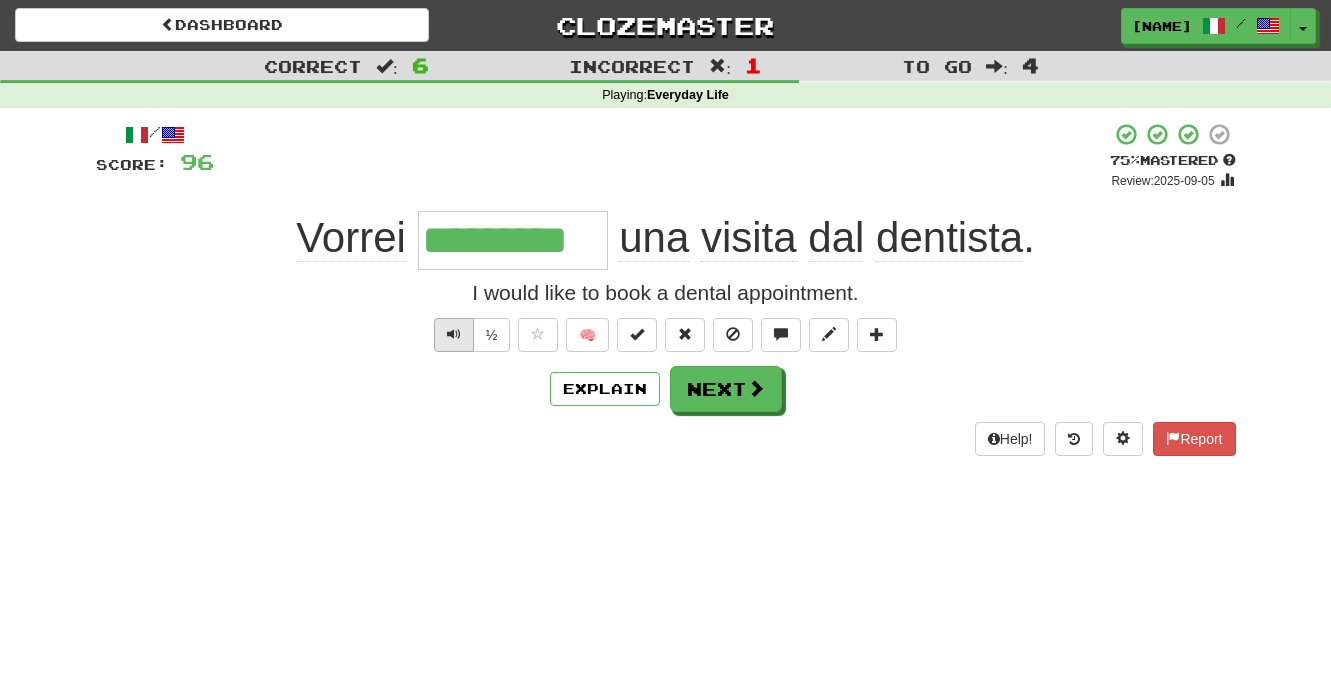 click at bounding box center [454, 334] 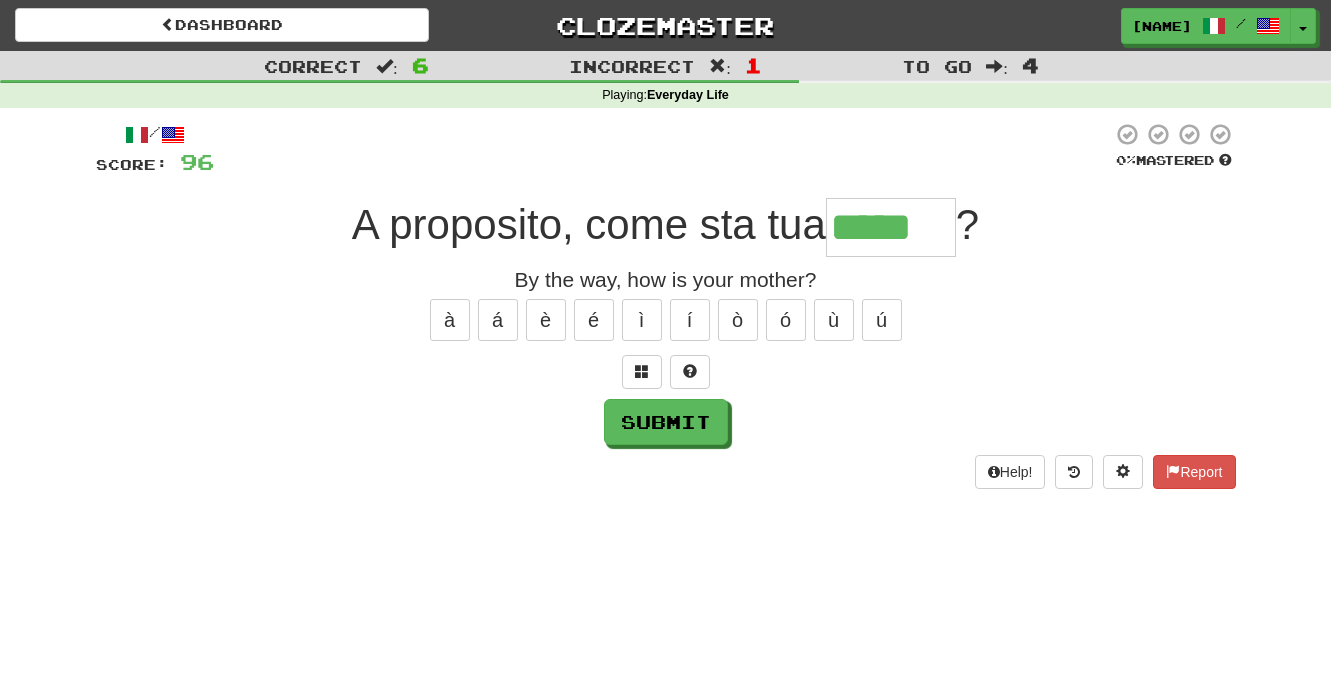 type on "*****" 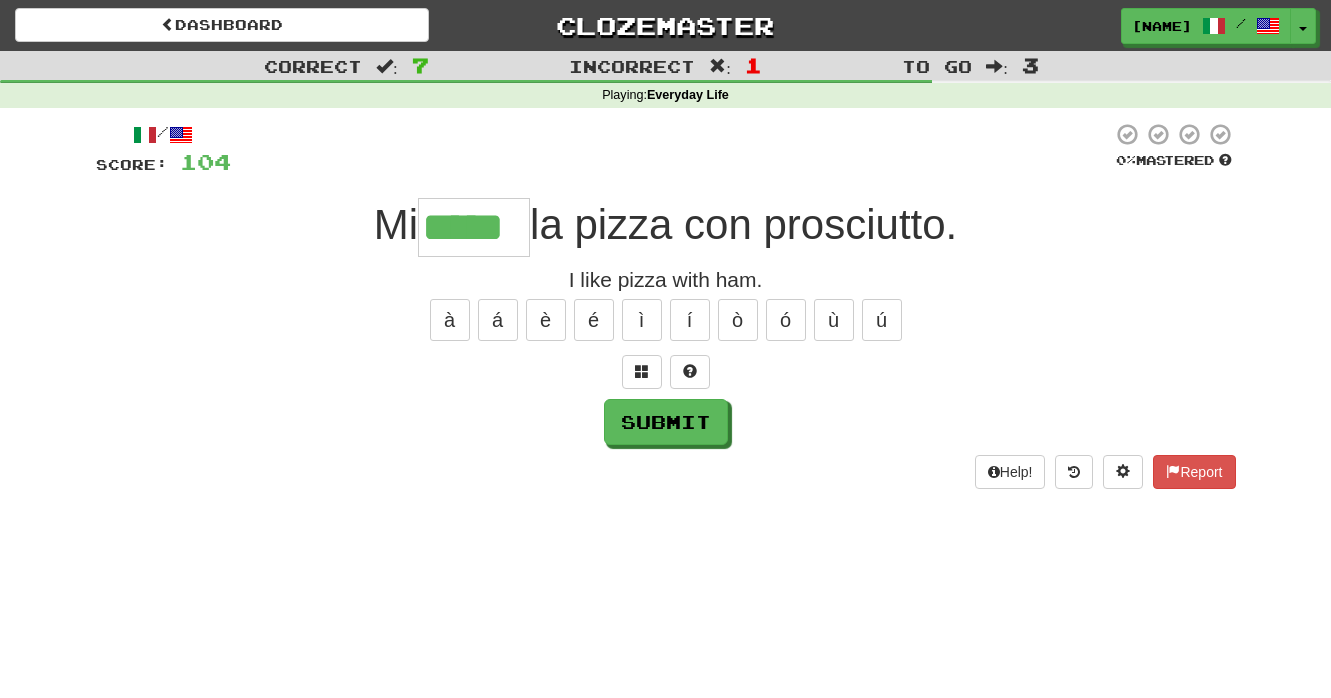 type on "*****" 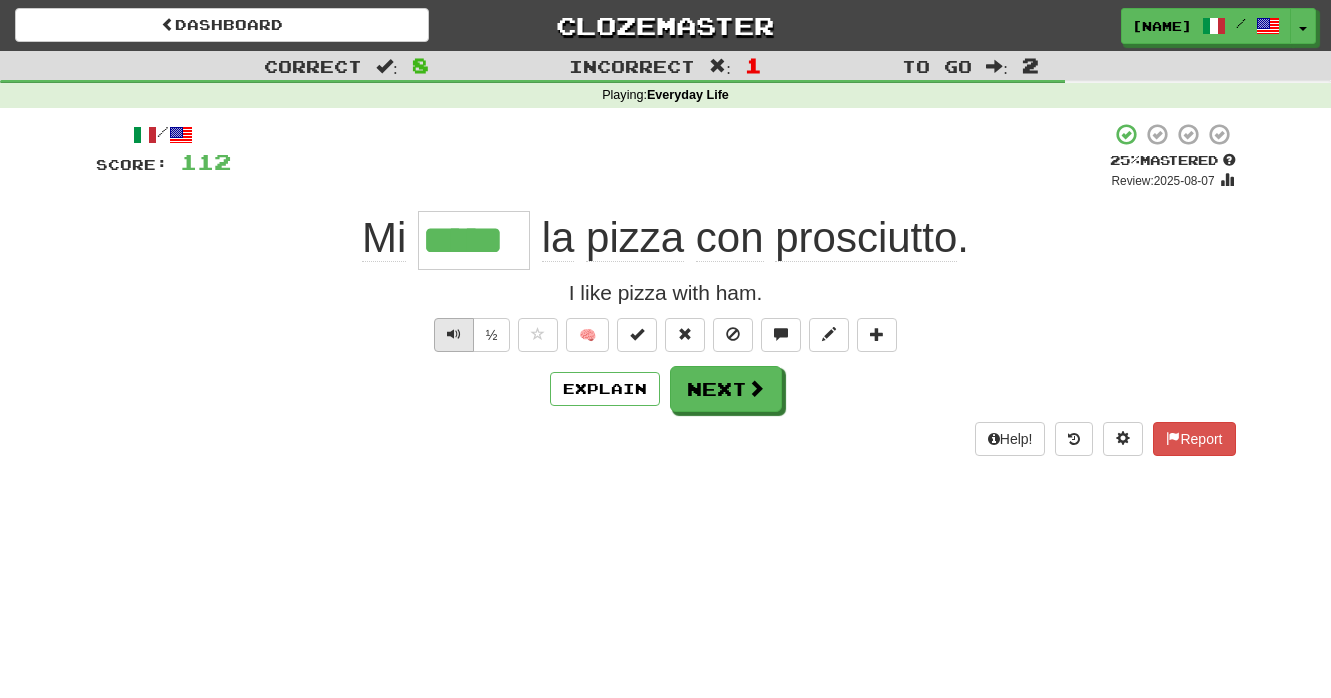 click at bounding box center (454, 334) 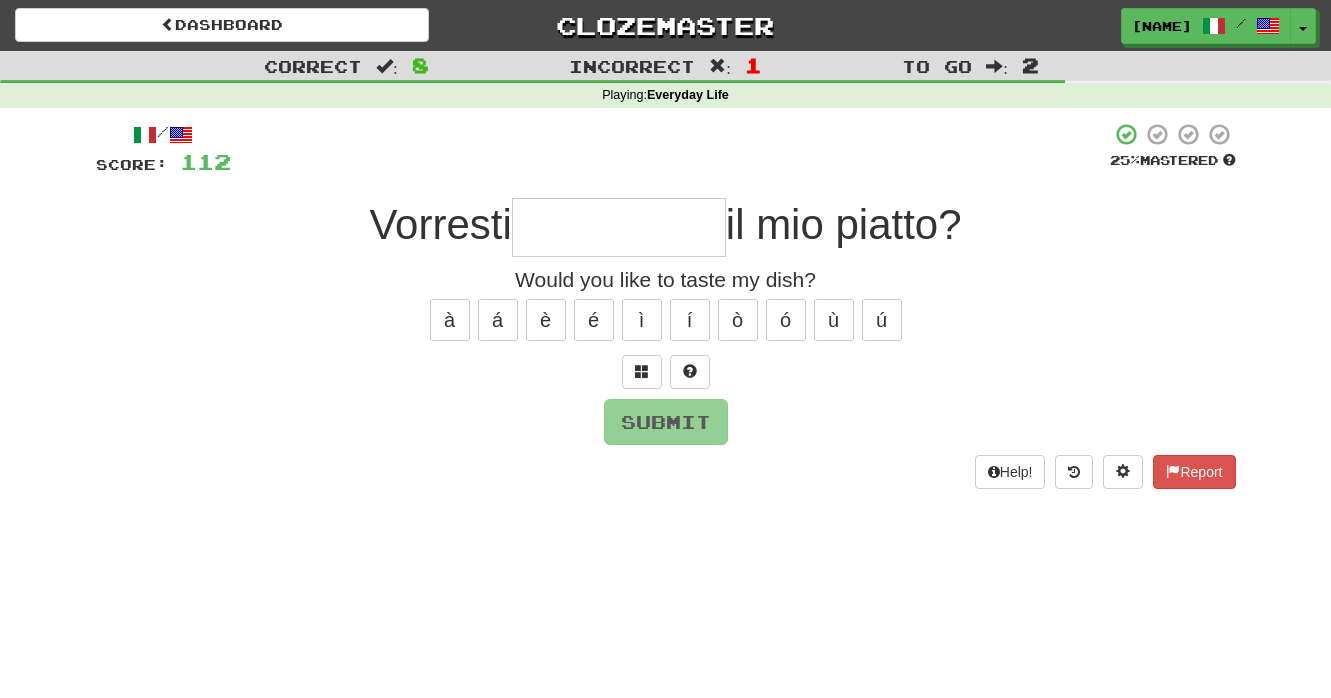type on "*" 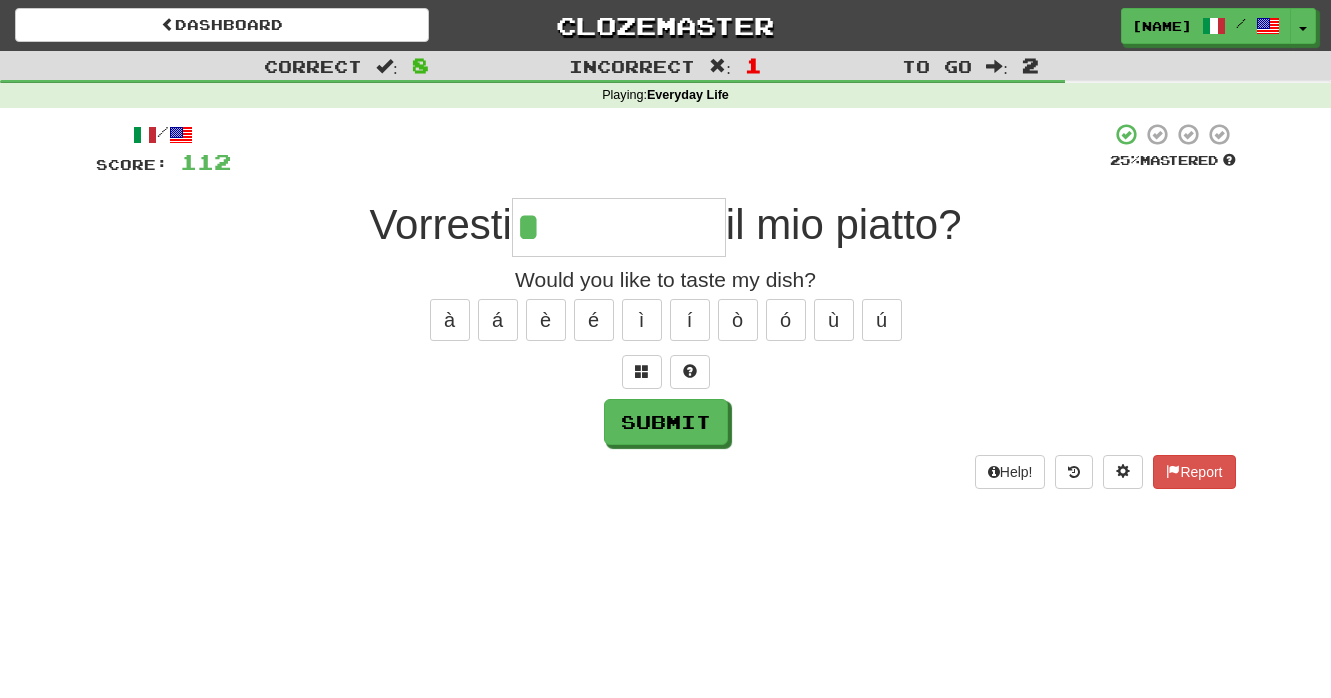 type on "**********" 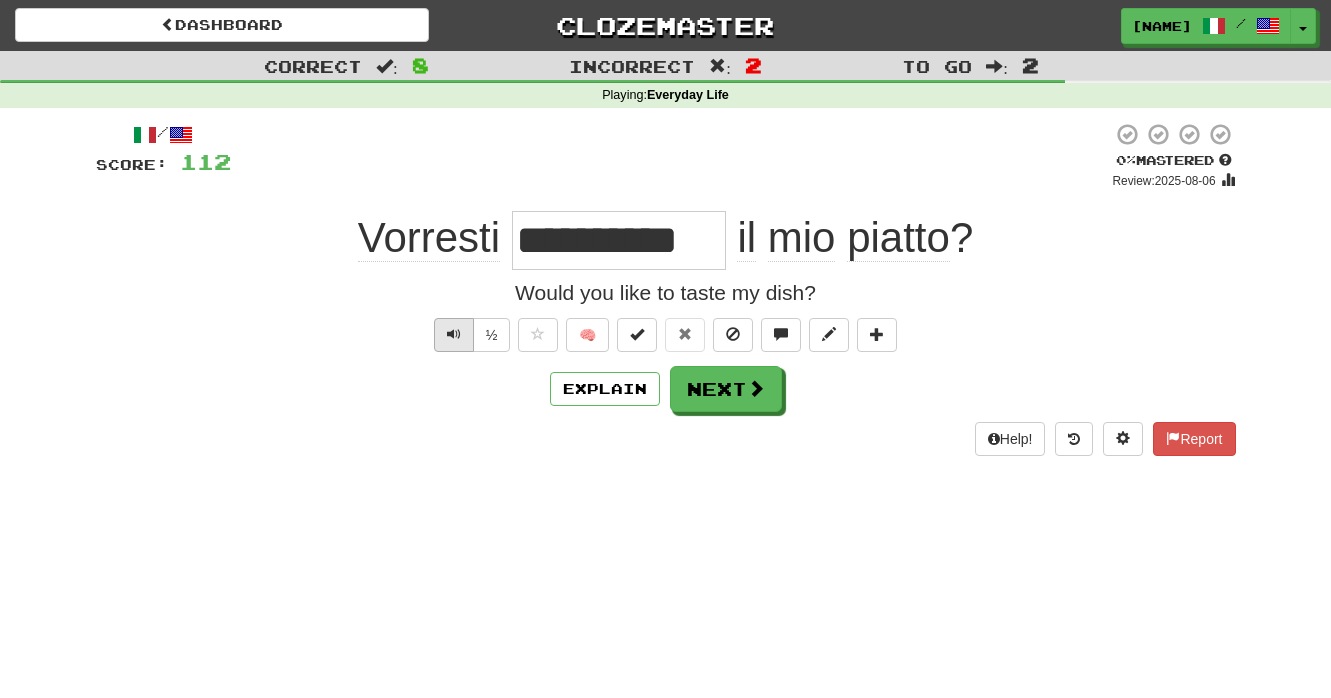 click at bounding box center (454, 334) 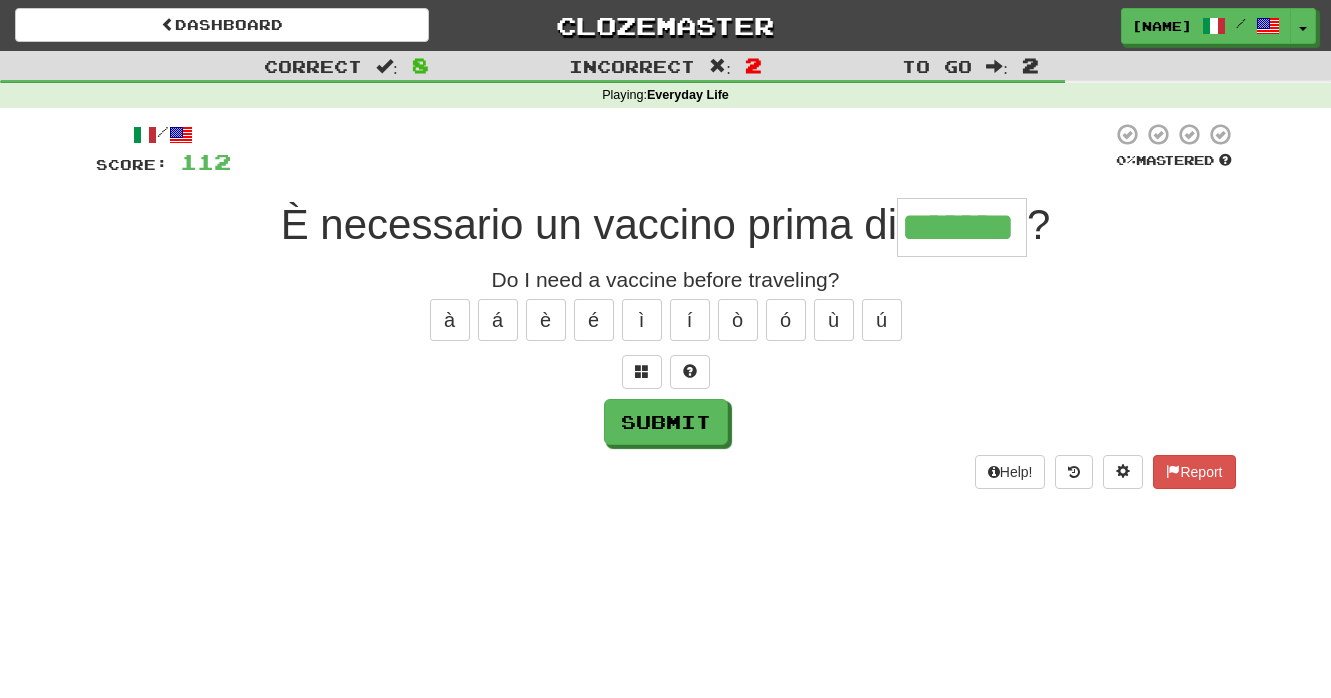 type on "*******" 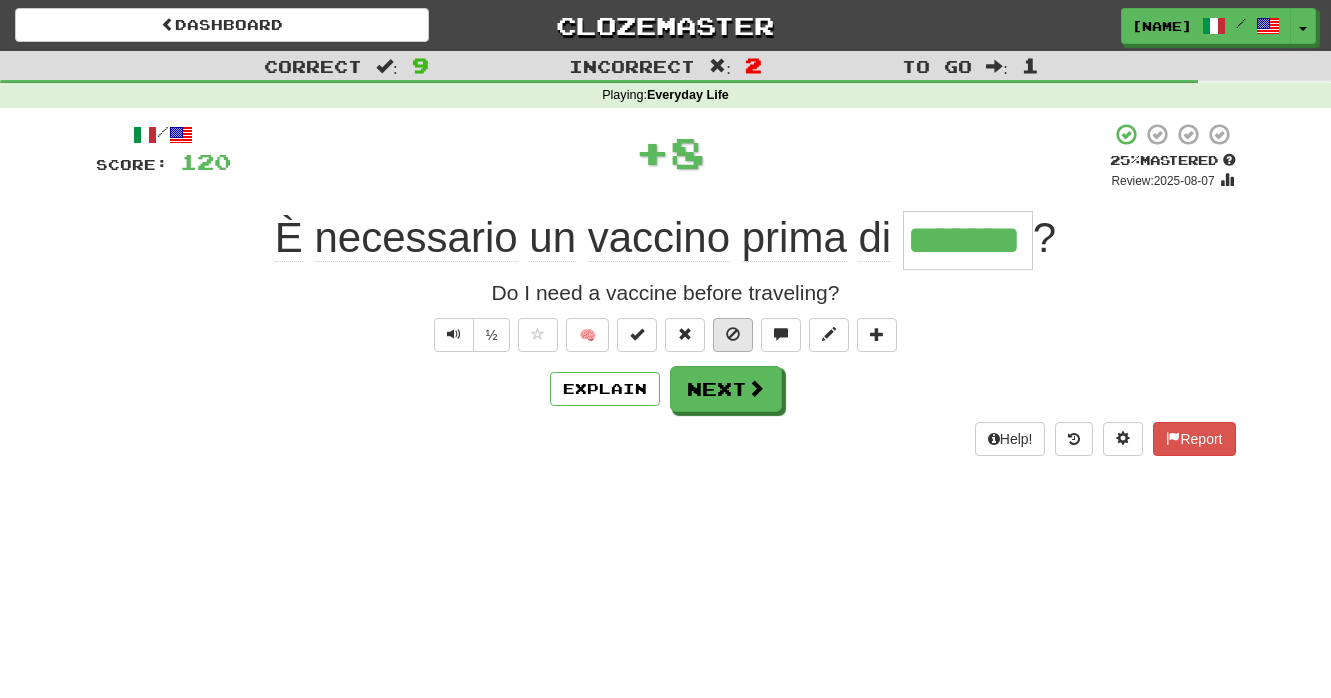 click at bounding box center [733, 335] 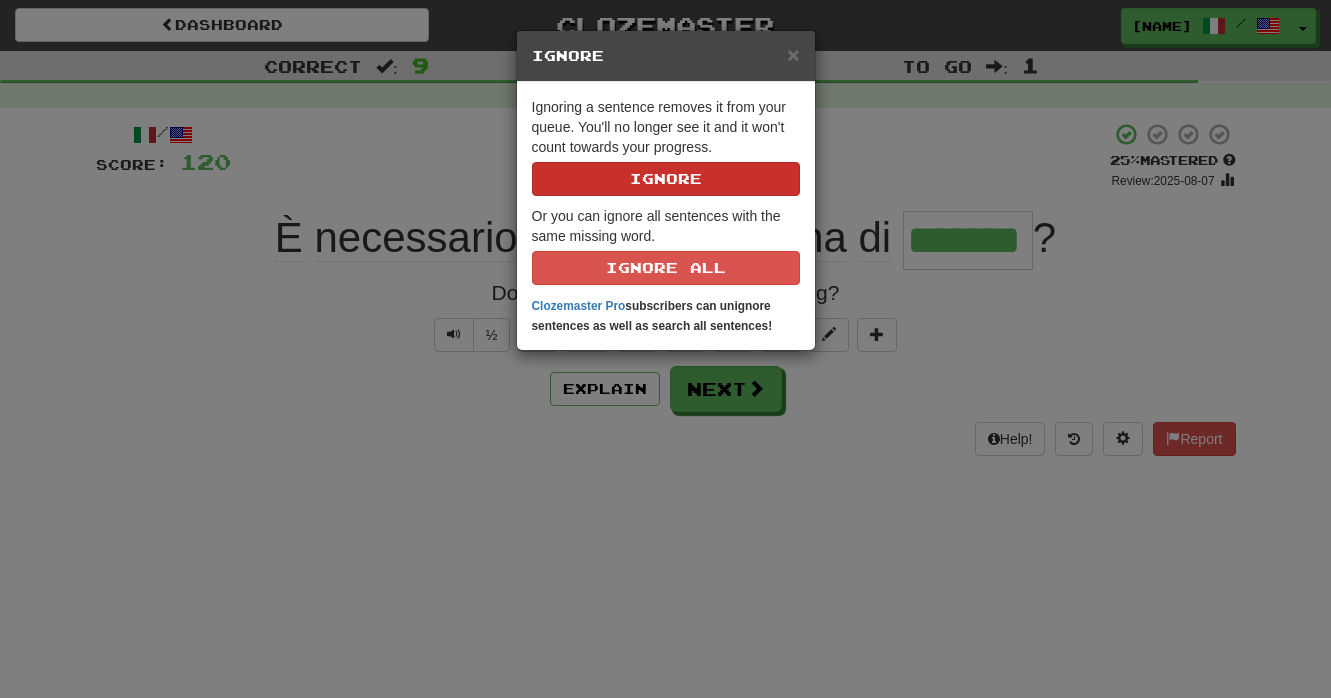 click on "Ignore" at bounding box center (666, 179) 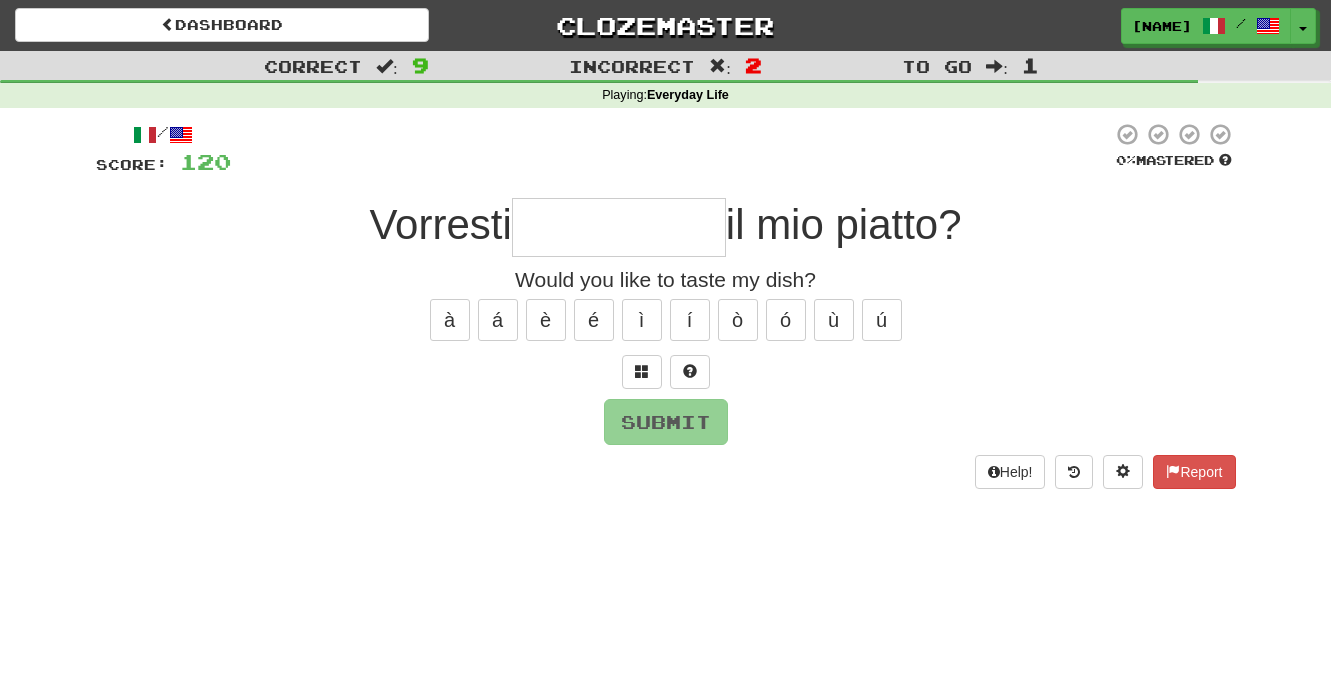 type on "*" 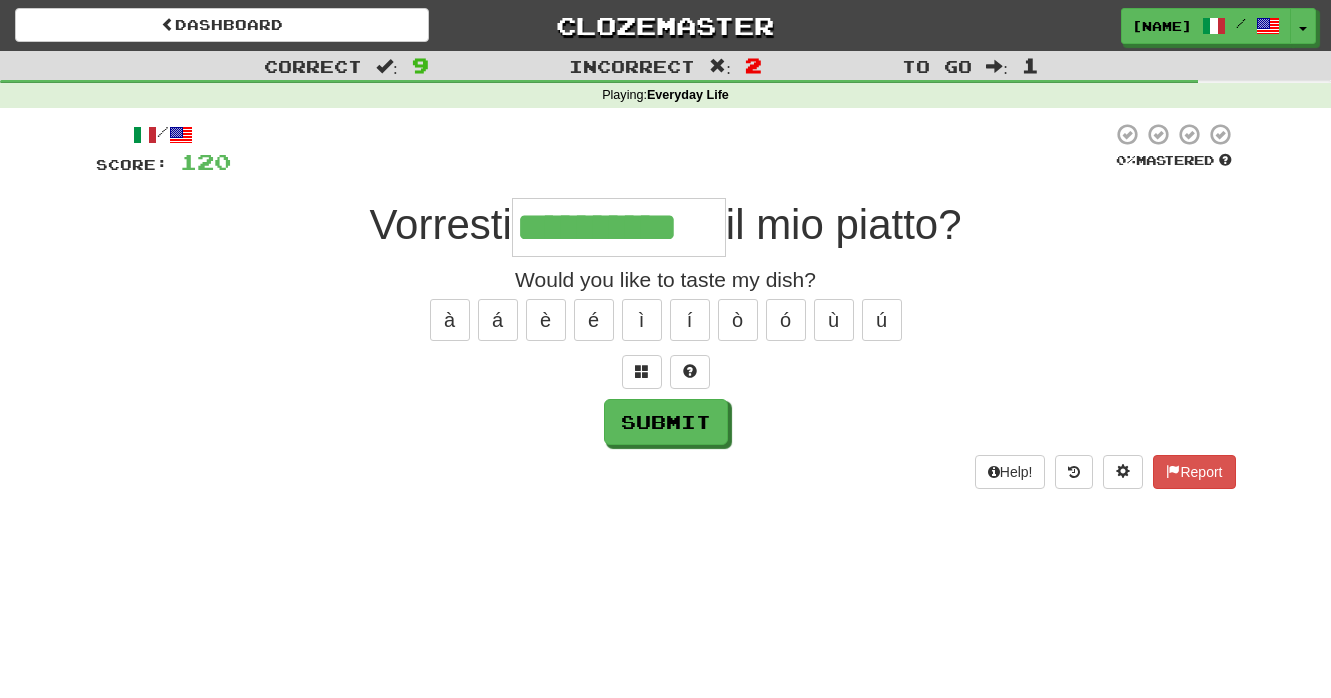 type on "**********" 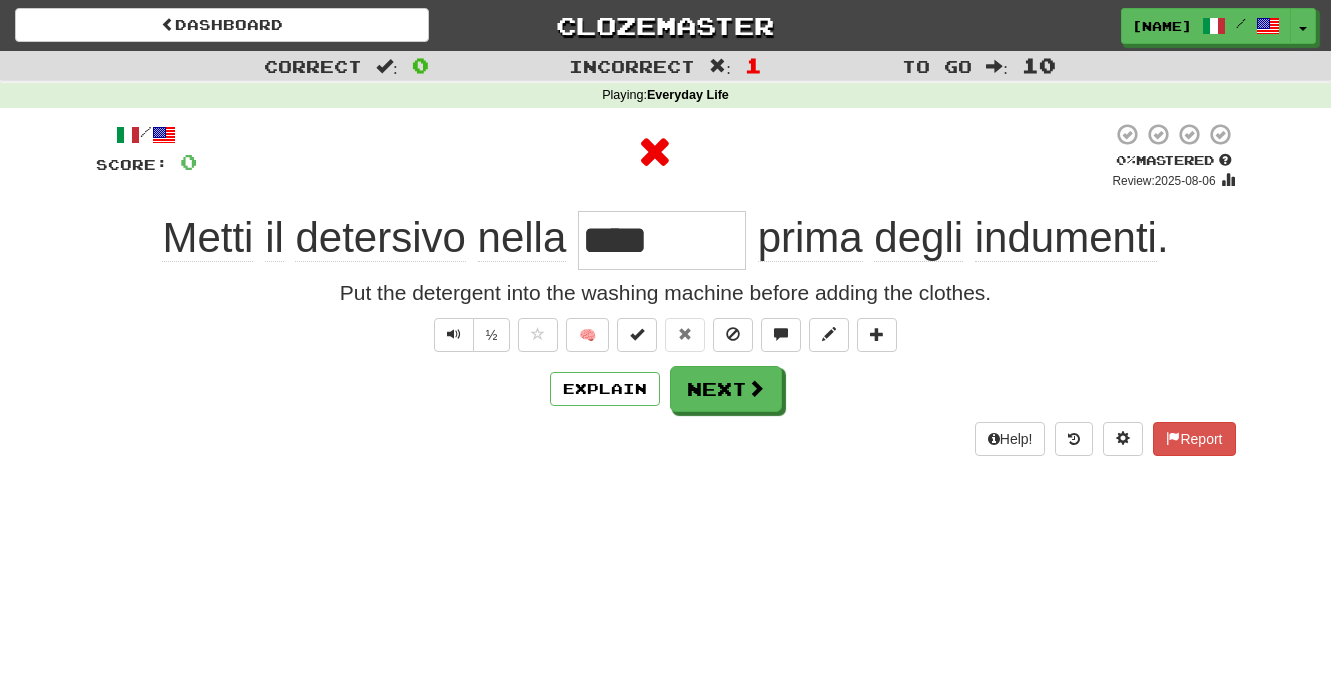 type on "*********" 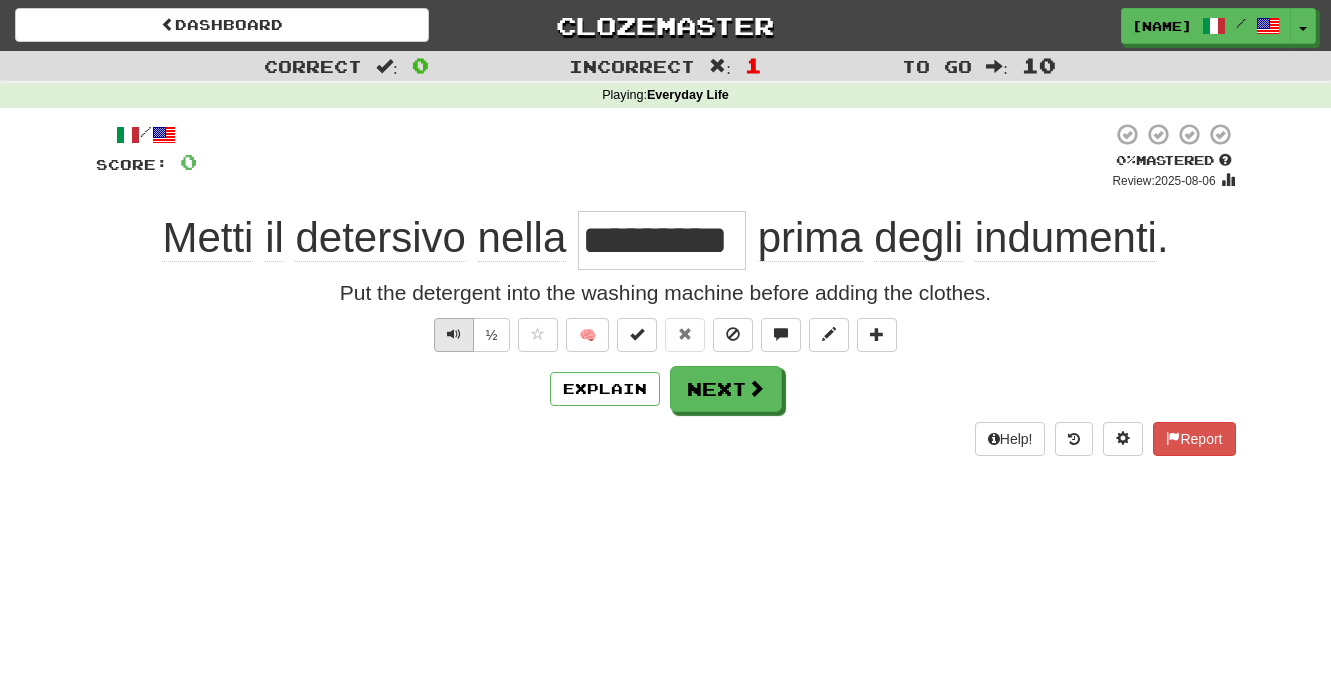 click at bounding box center (454, 334) 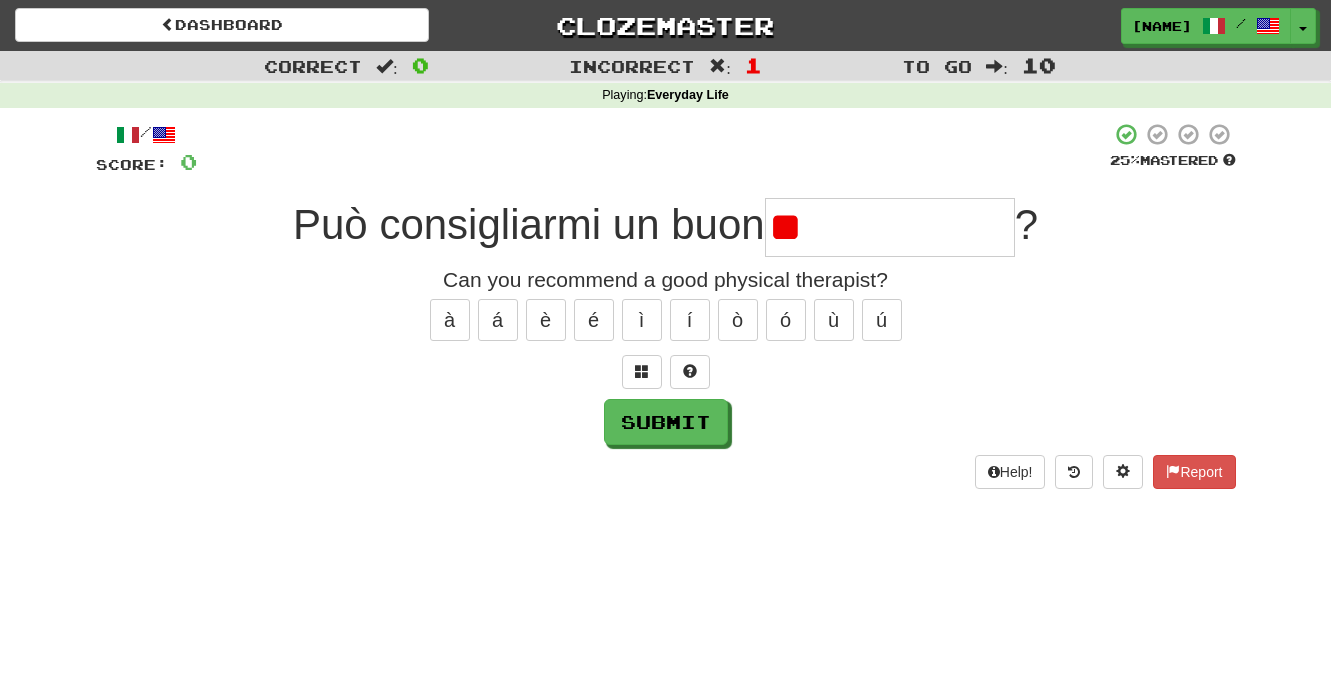 type on "*" 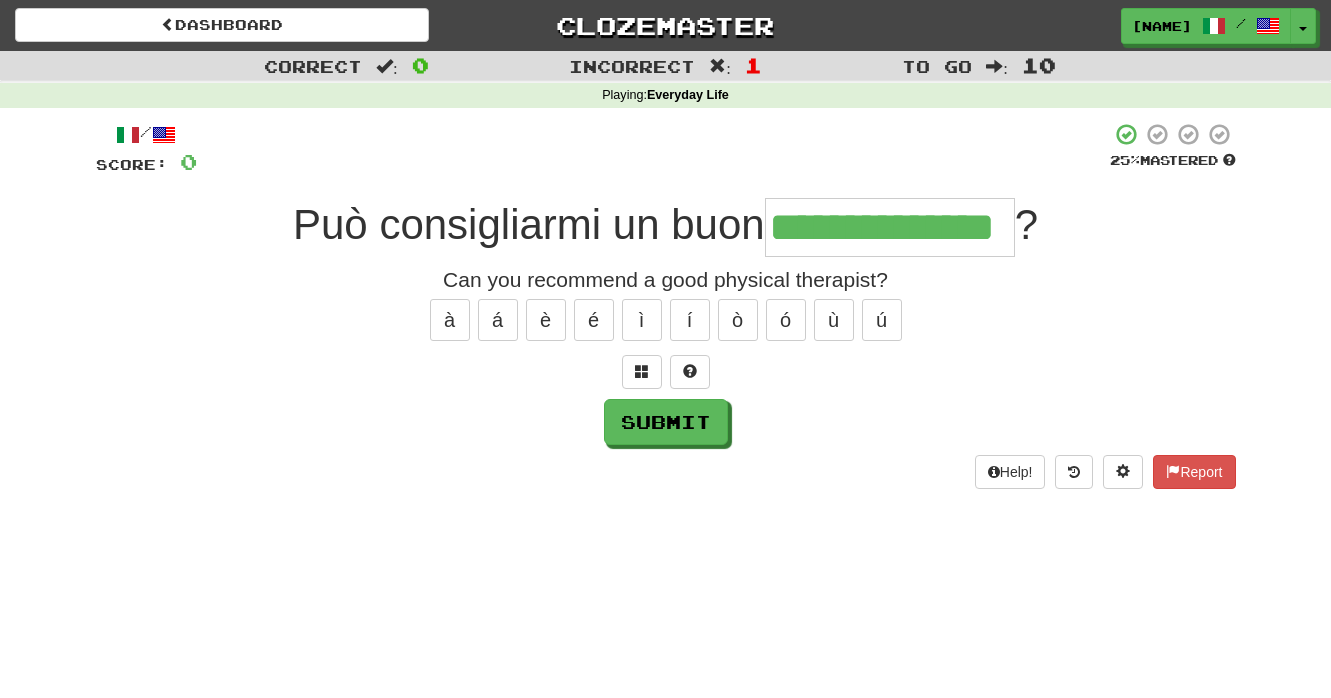 type on "**********" 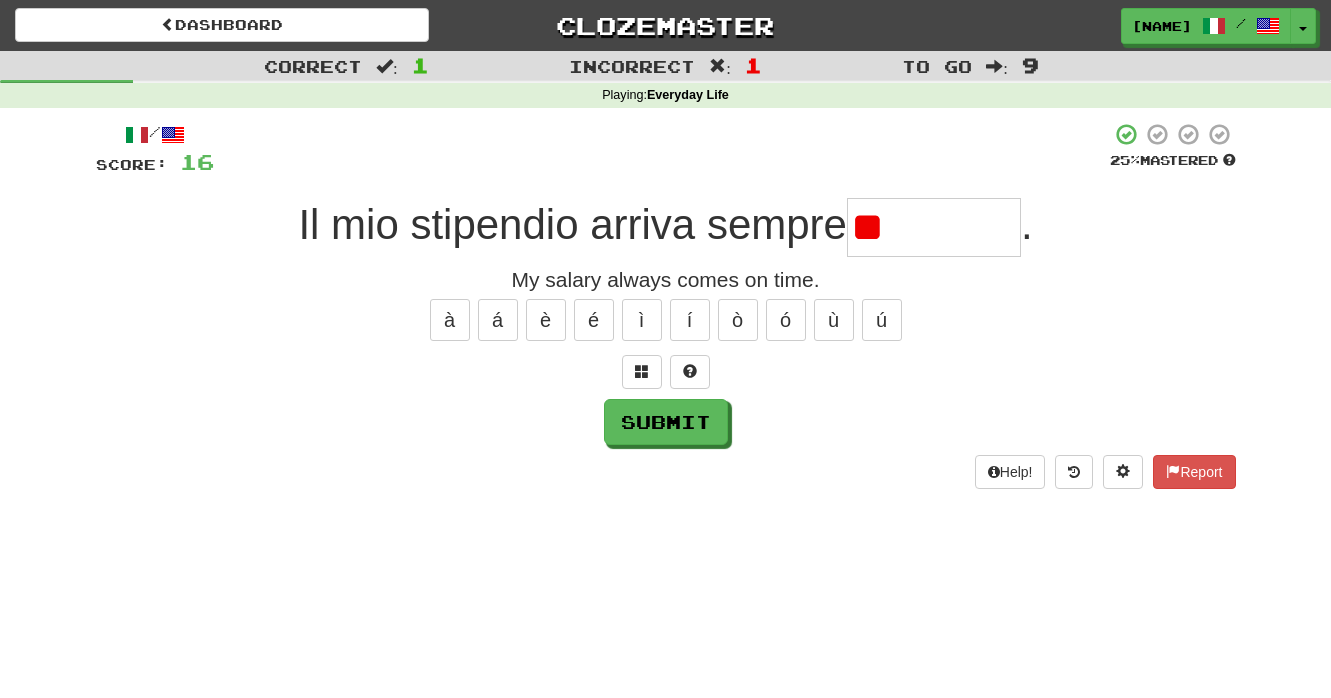 type on "*" 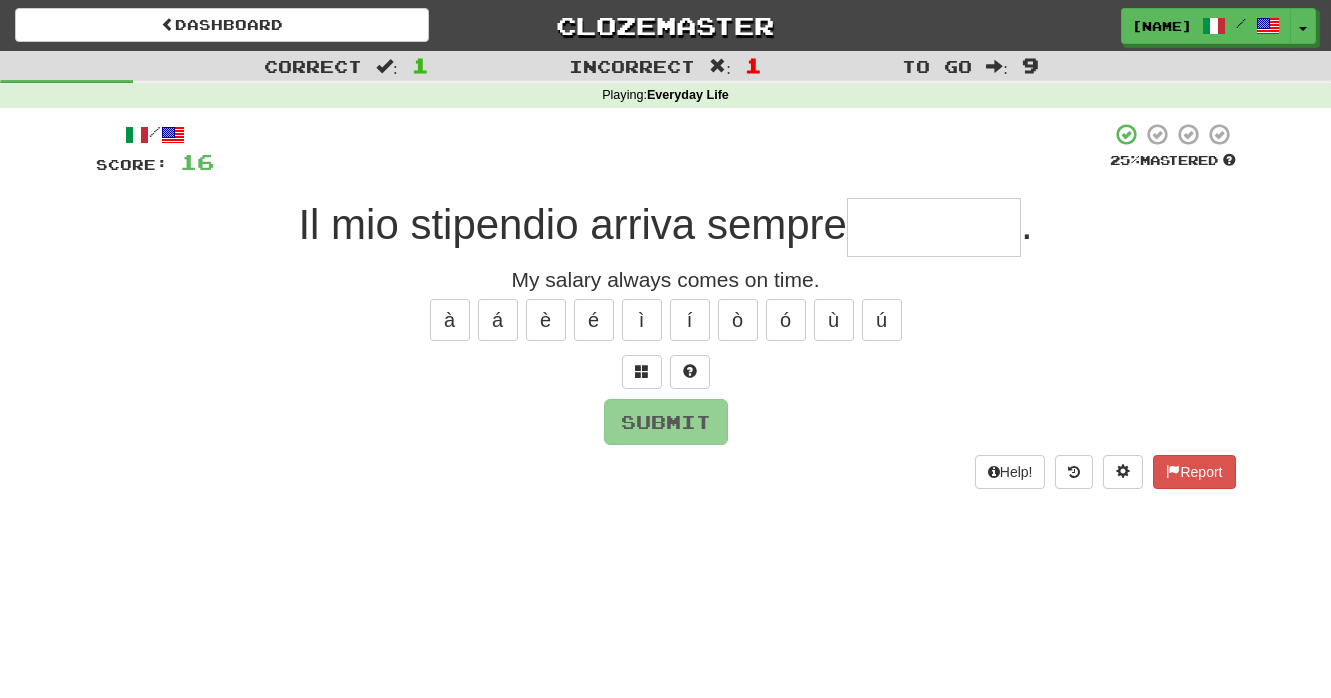 type on "*" 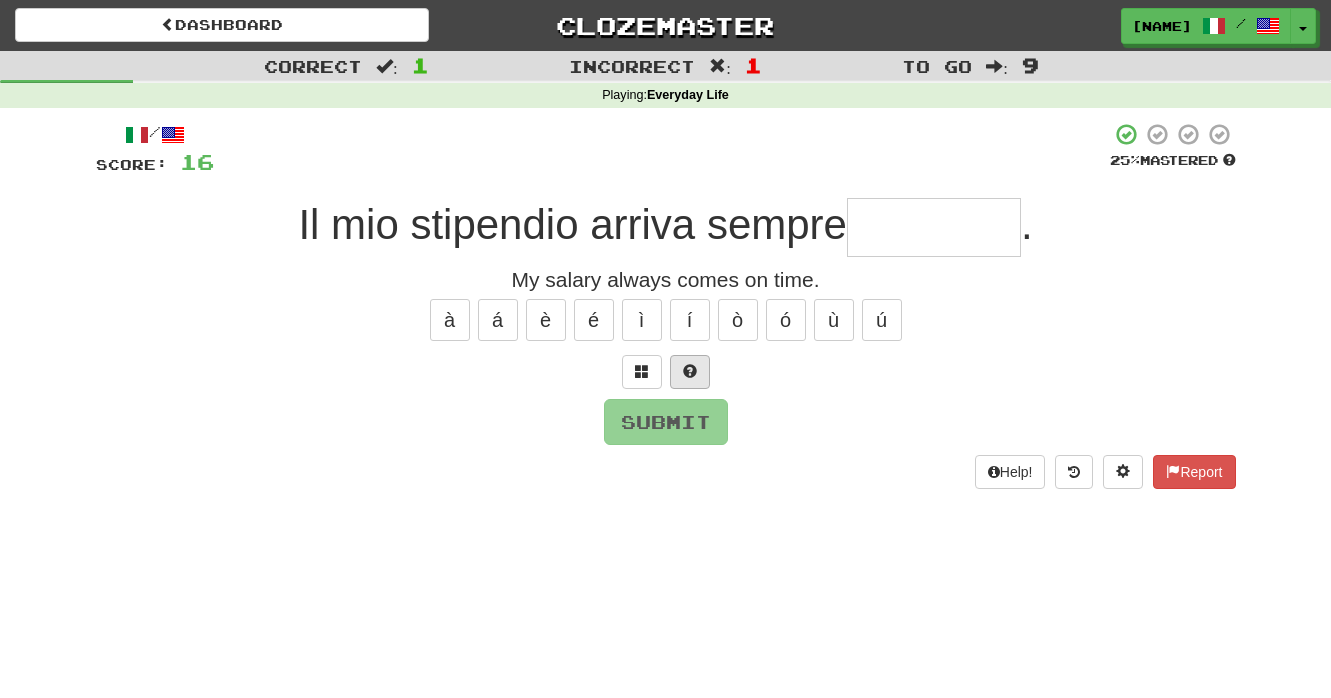 click at bounding box center [690, 372] 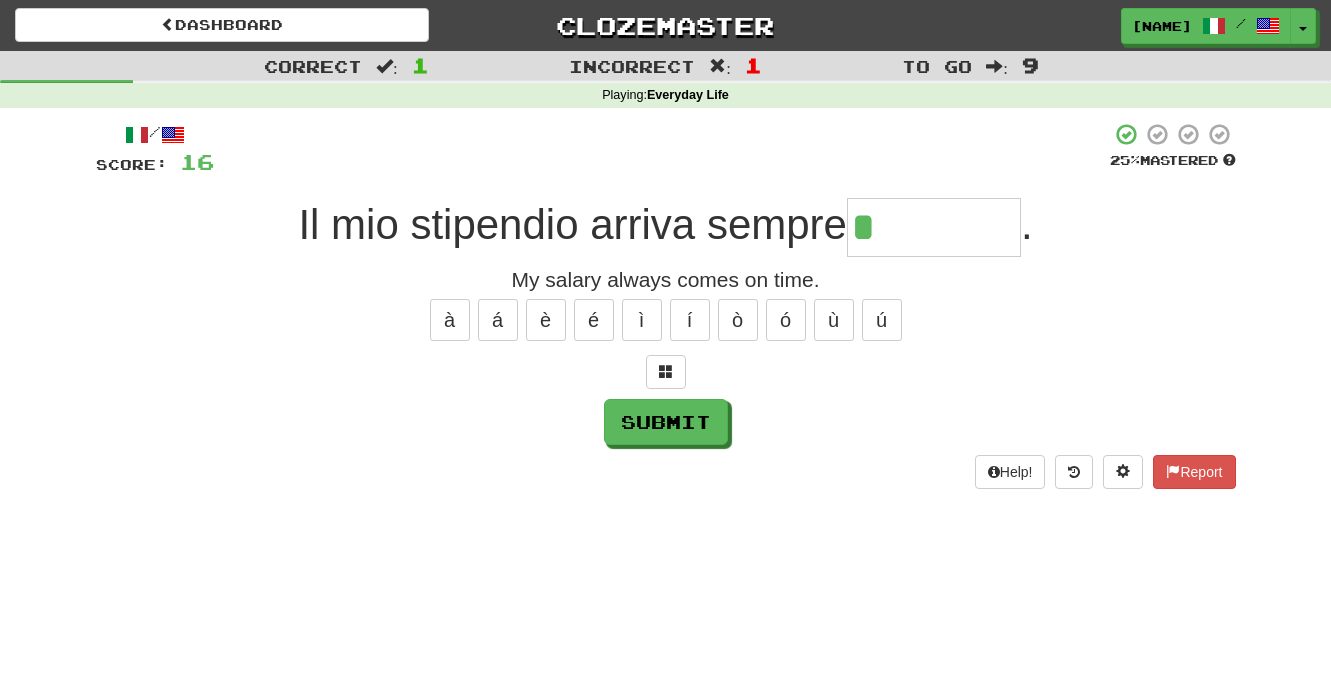 type on "********" 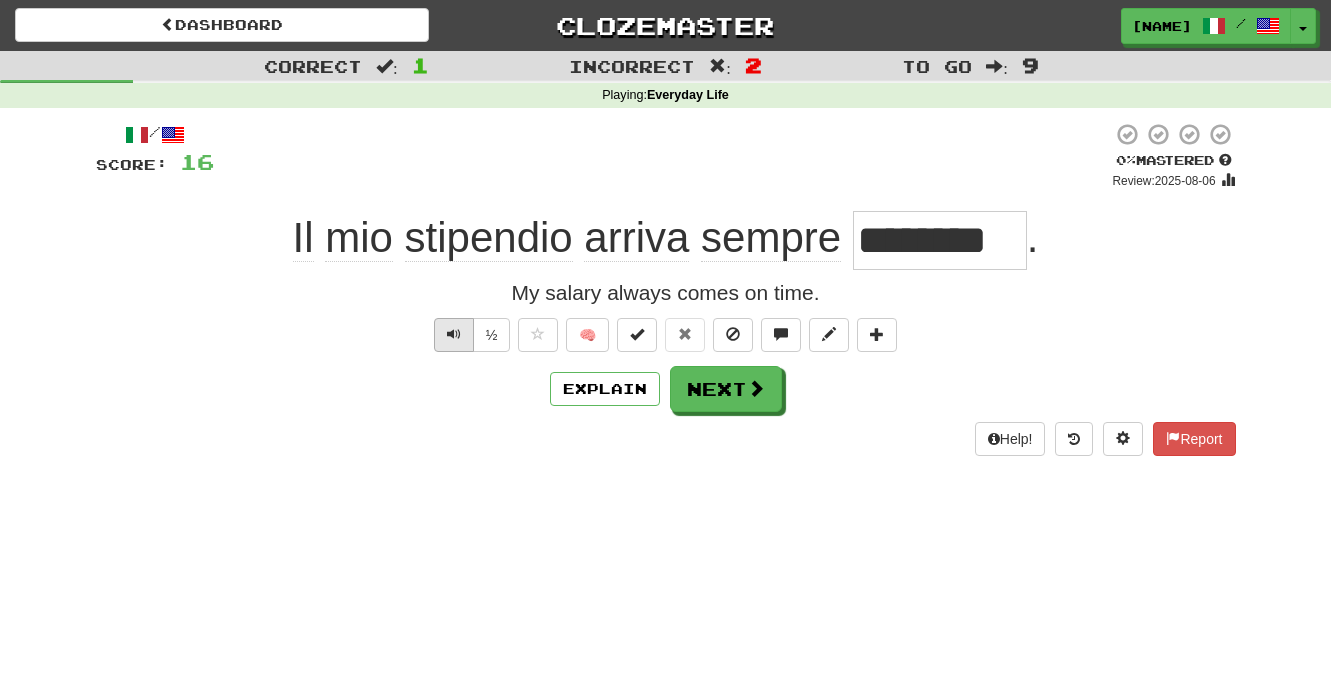 click at bounding box center [454, 334] 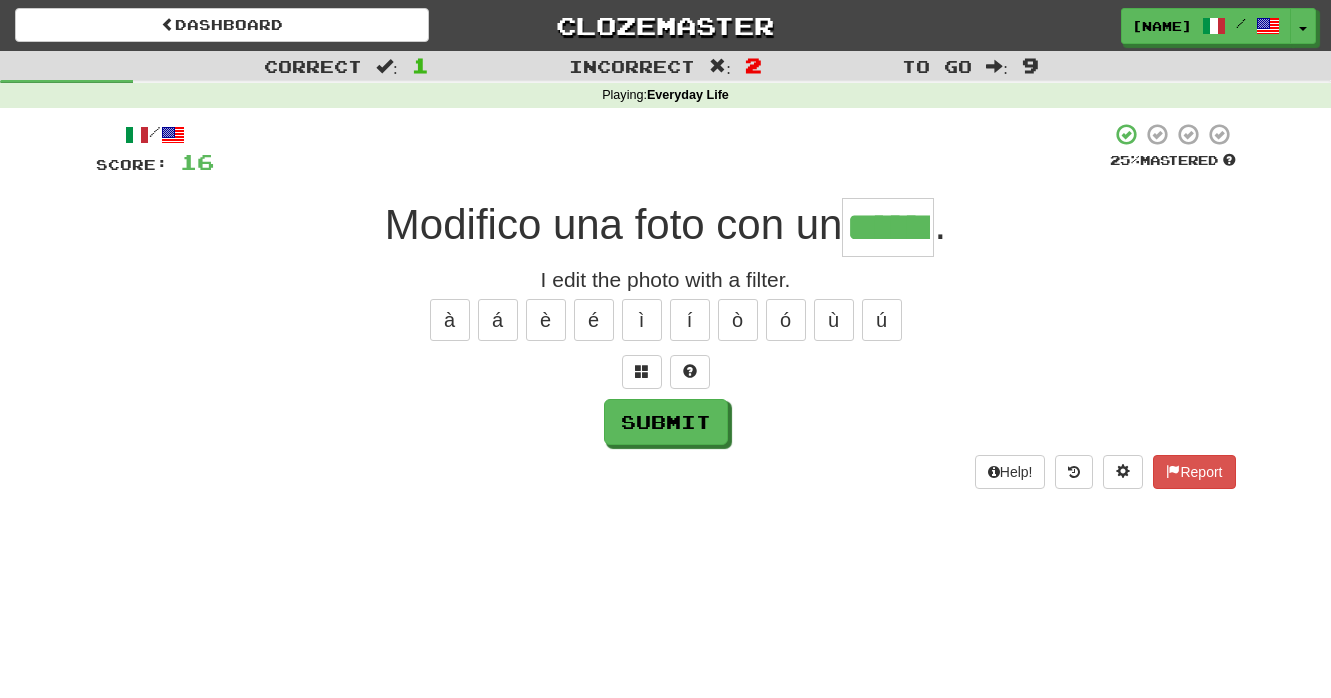 type on "******" 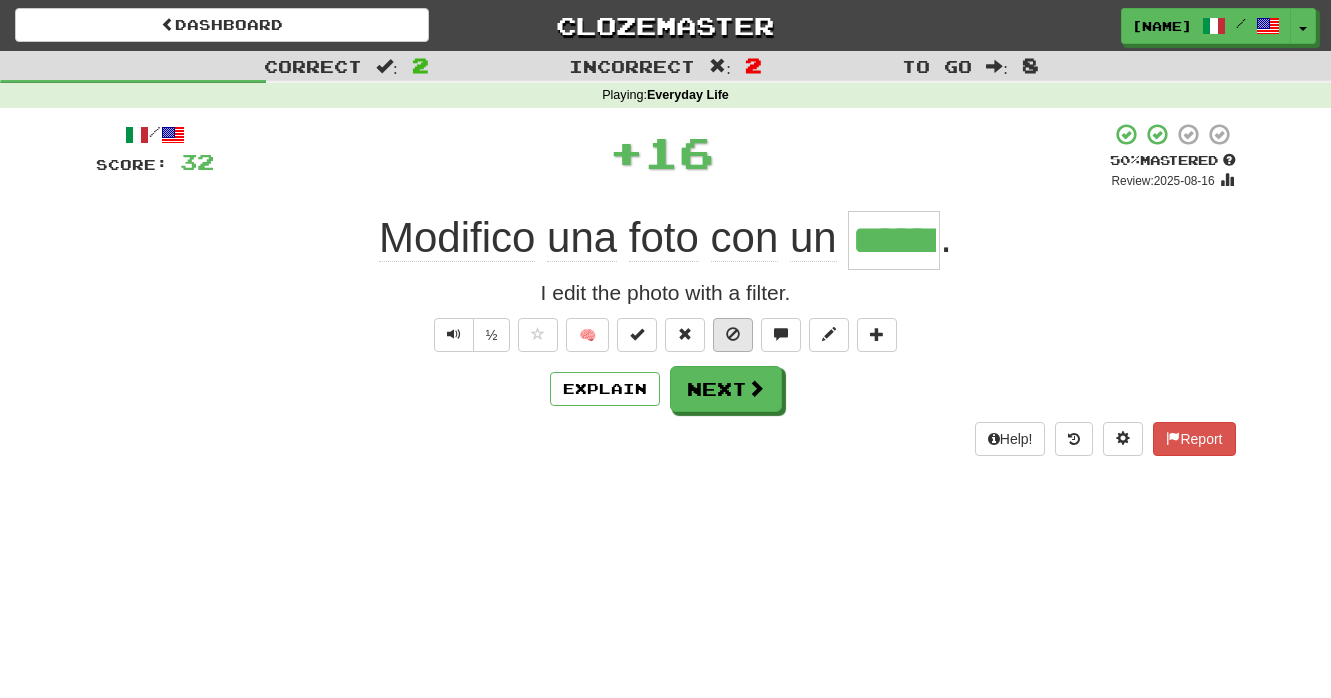 click at bounding box center (733, 335) 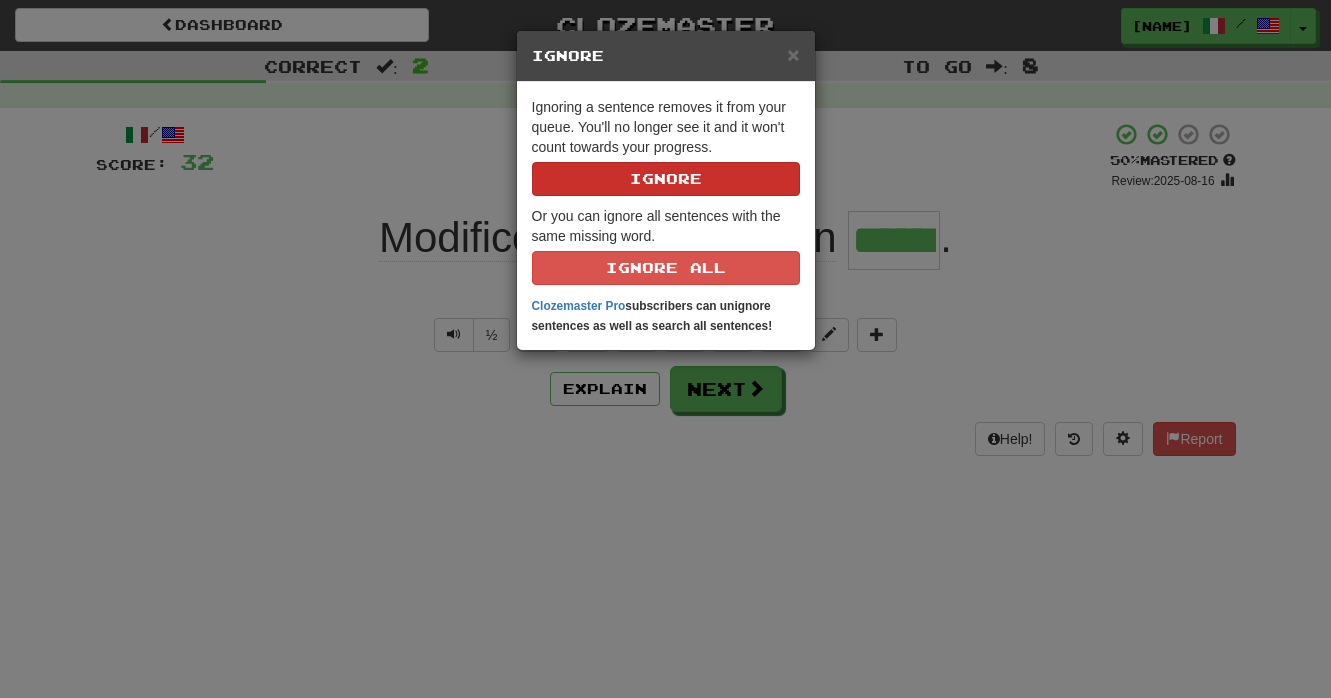 click on "Ignore" at bounding box center (666, 179) 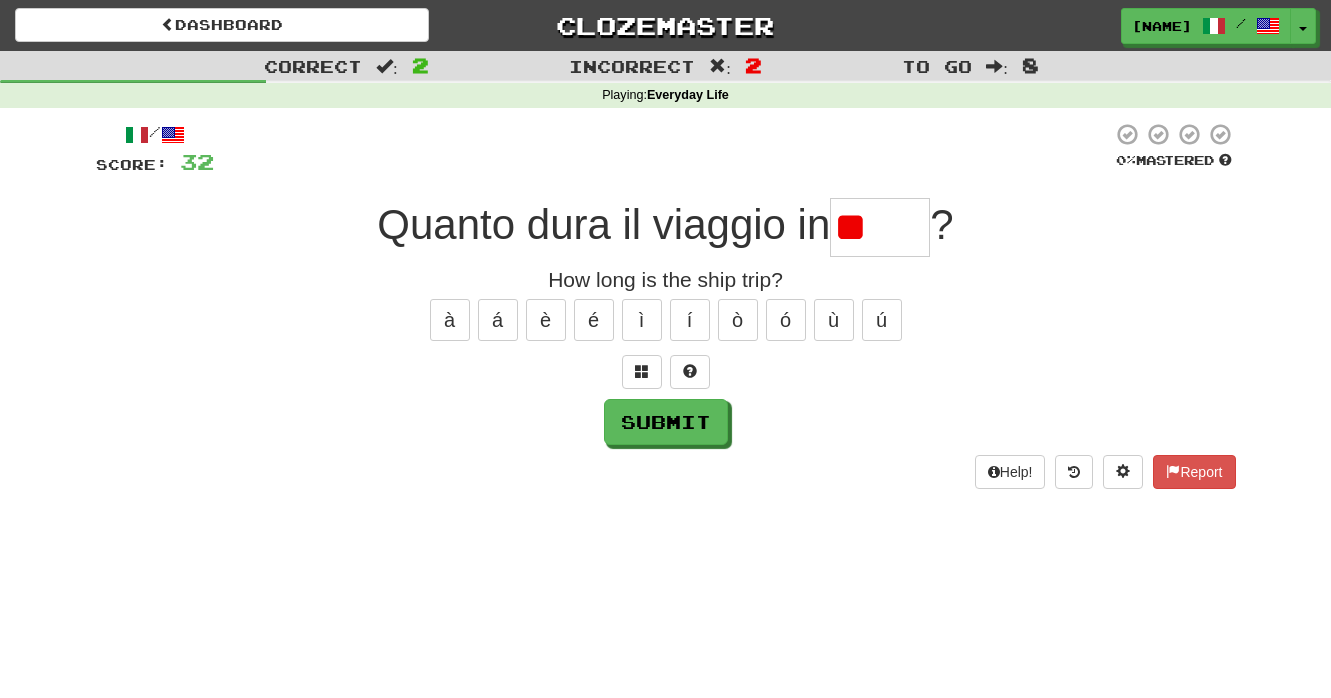 type on "*" 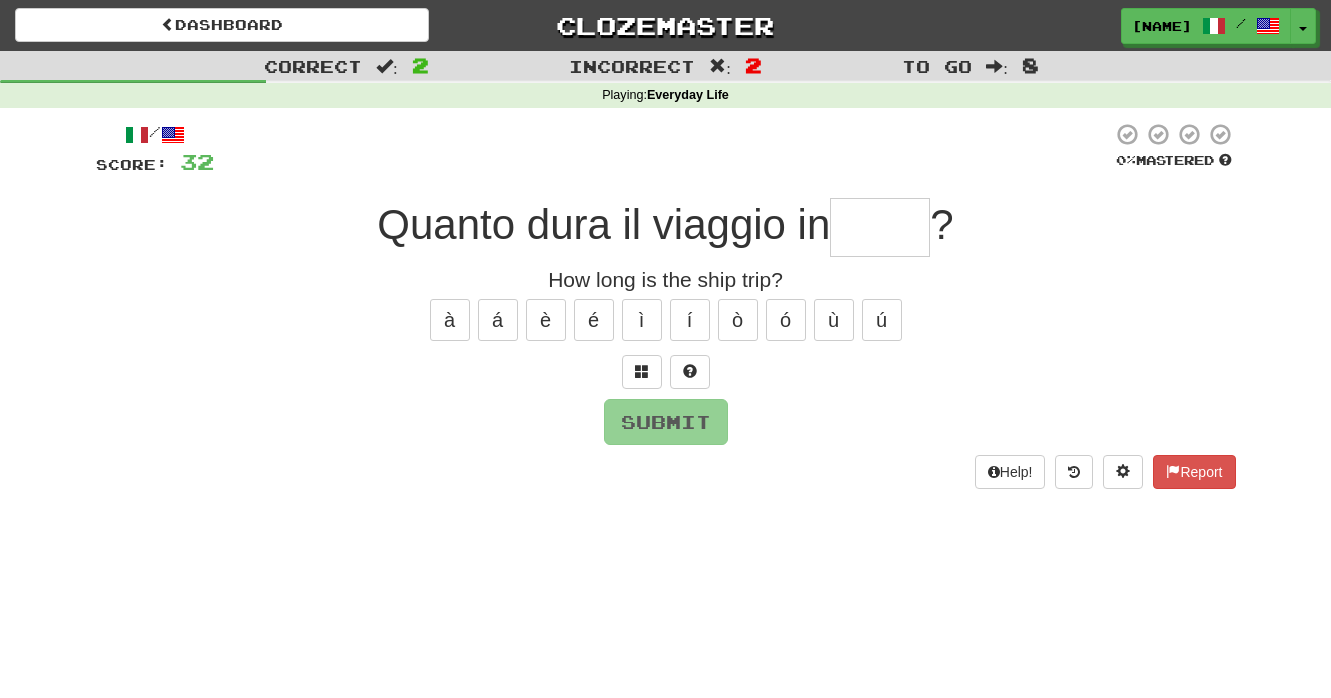 type on "*" 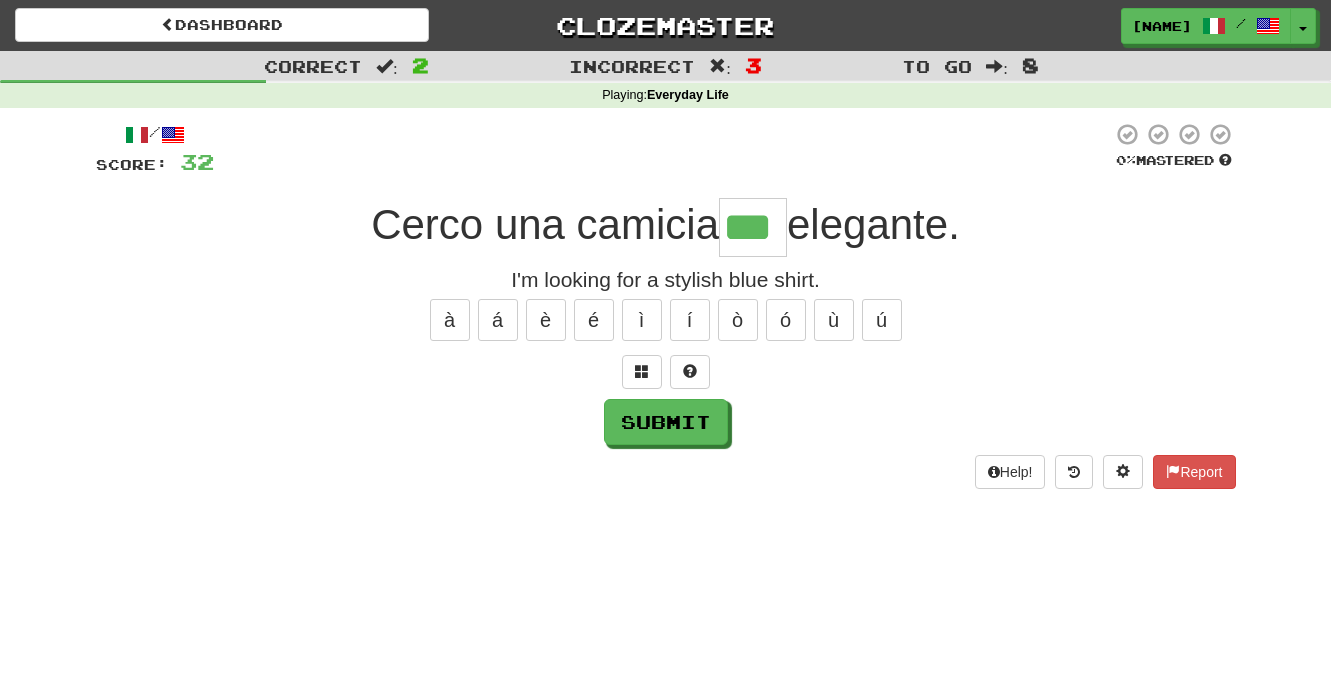 type on "***" 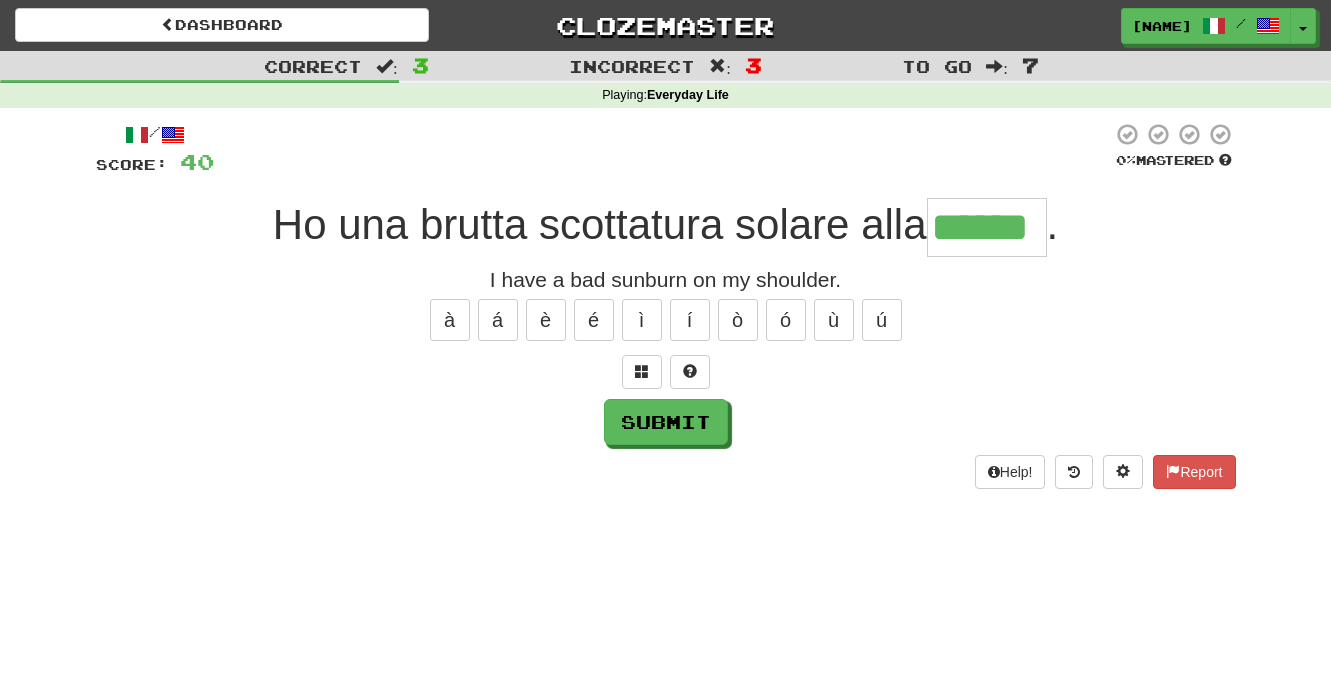 type on "******" 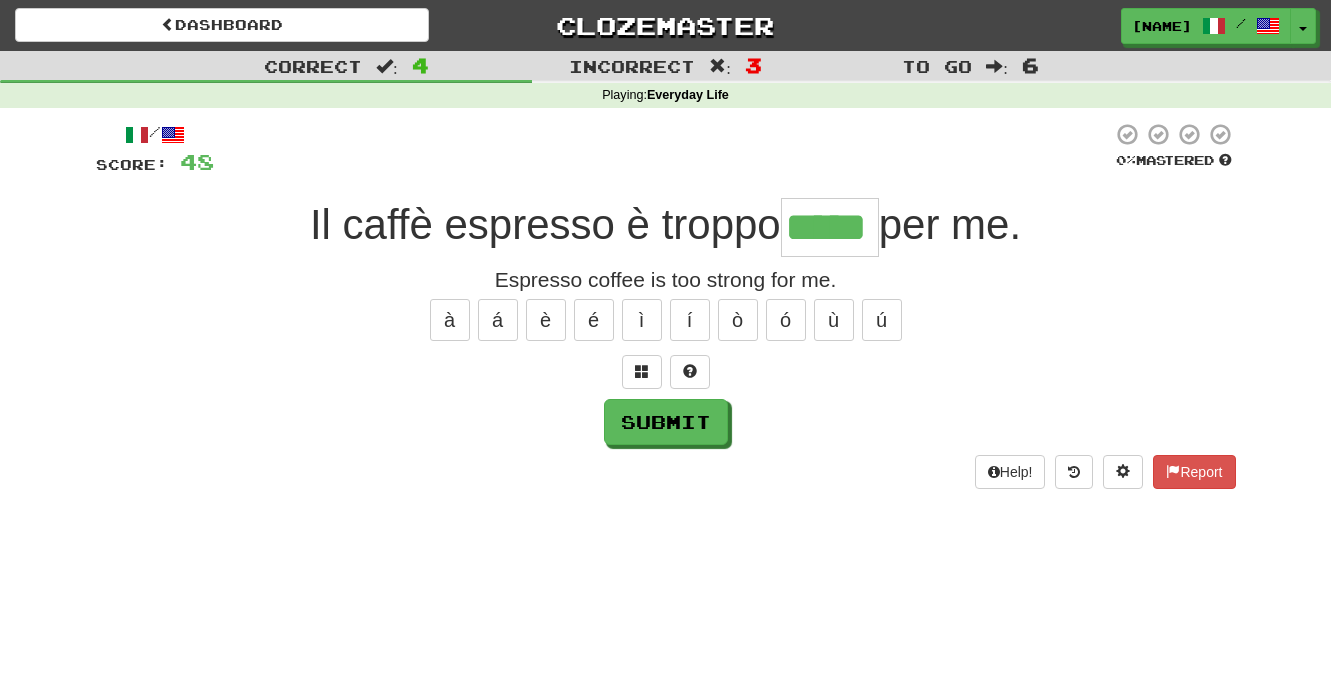 type on "*****" 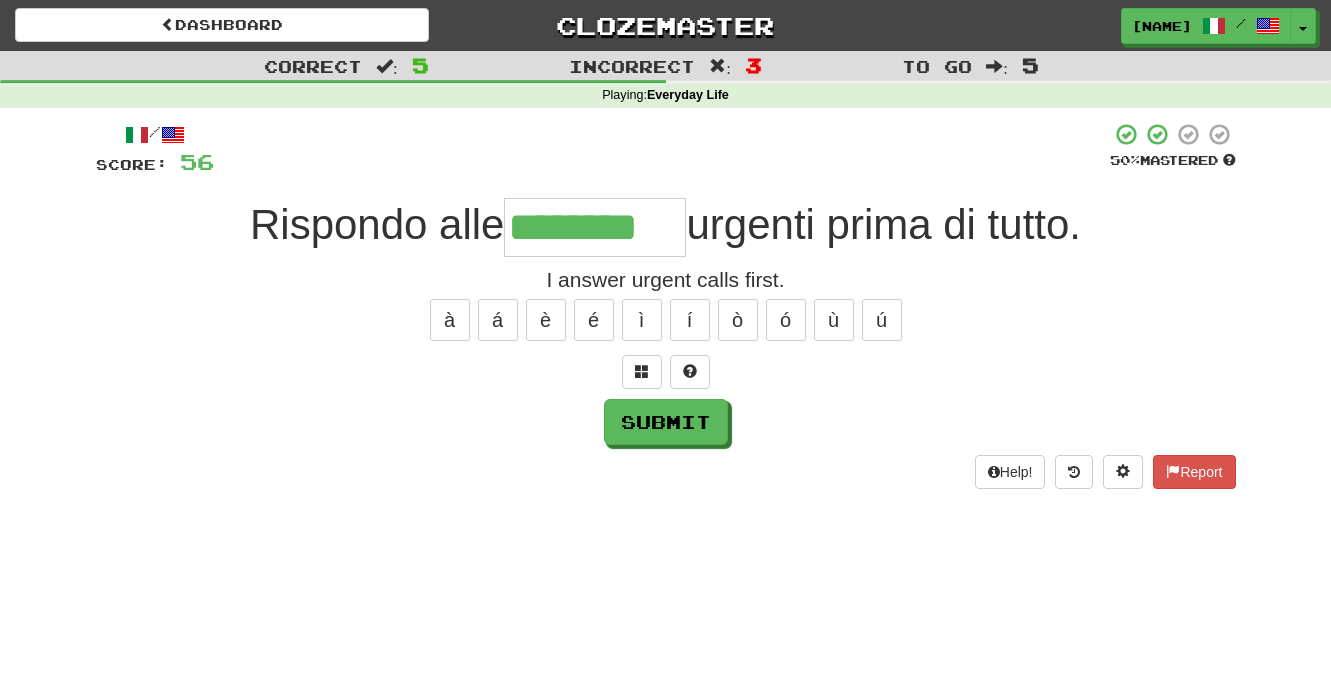 type on "********" 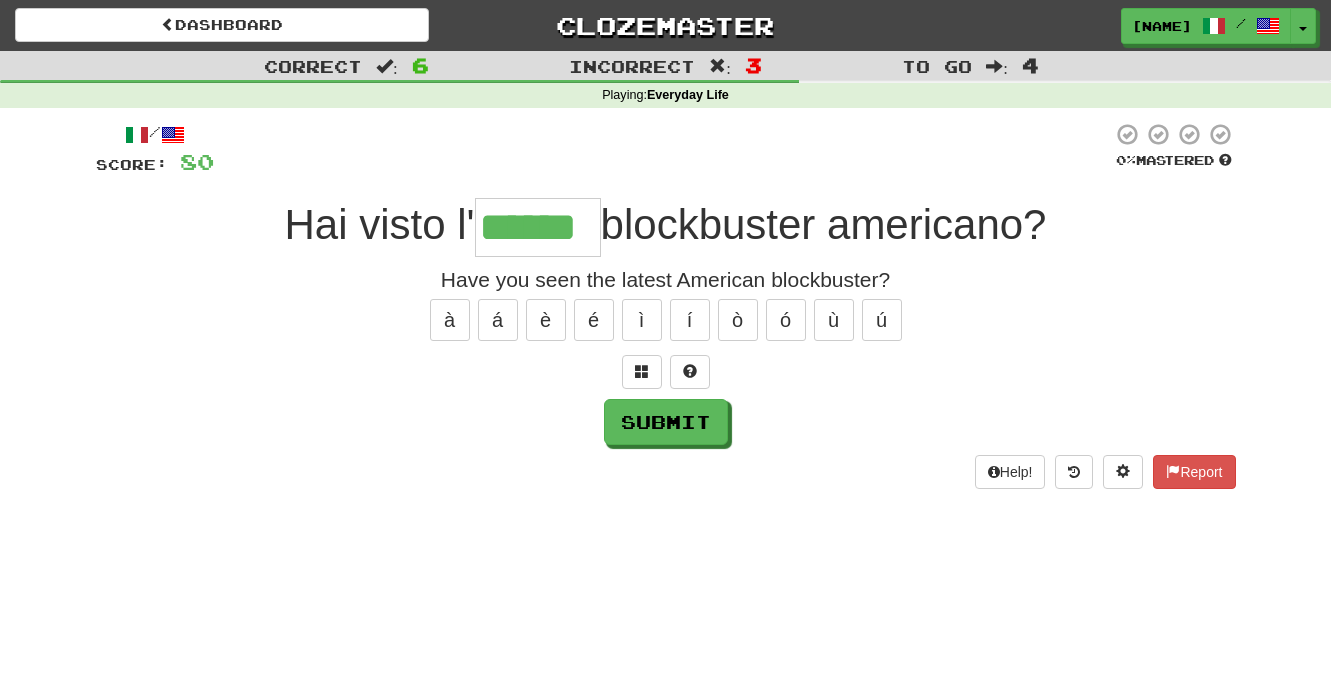 type on "******" 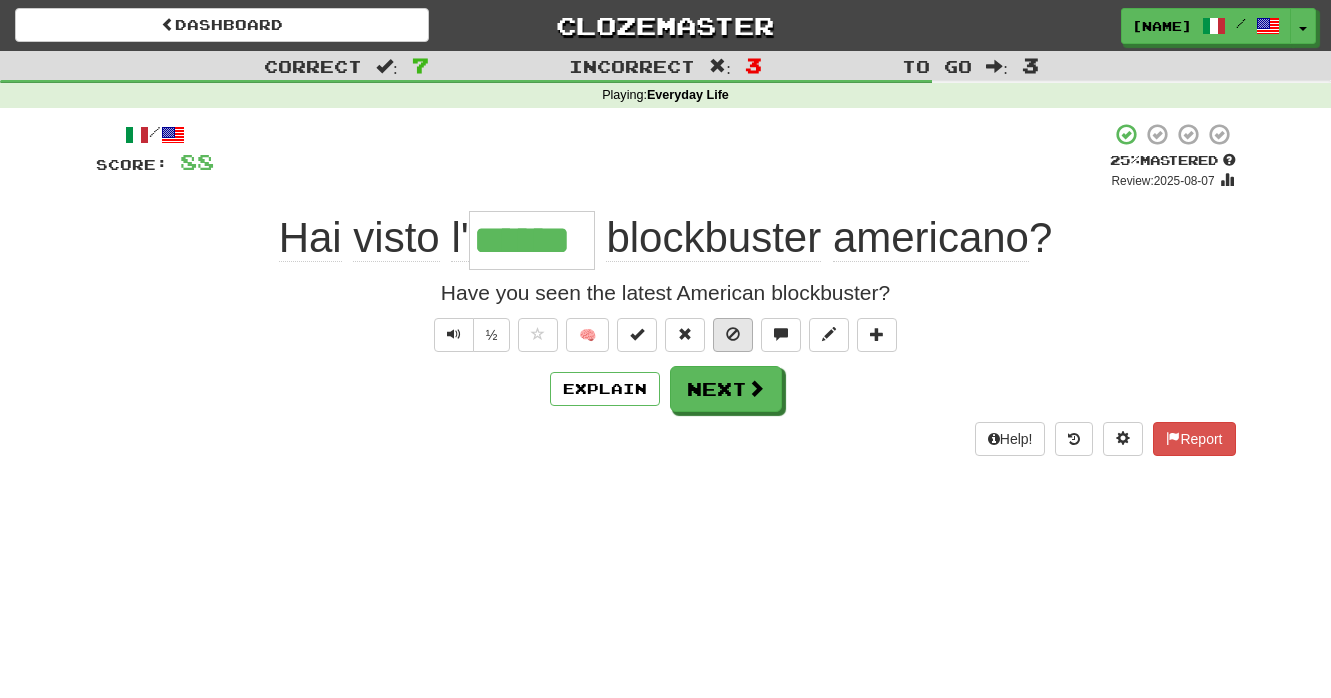 click at bounding box center (733, 334) 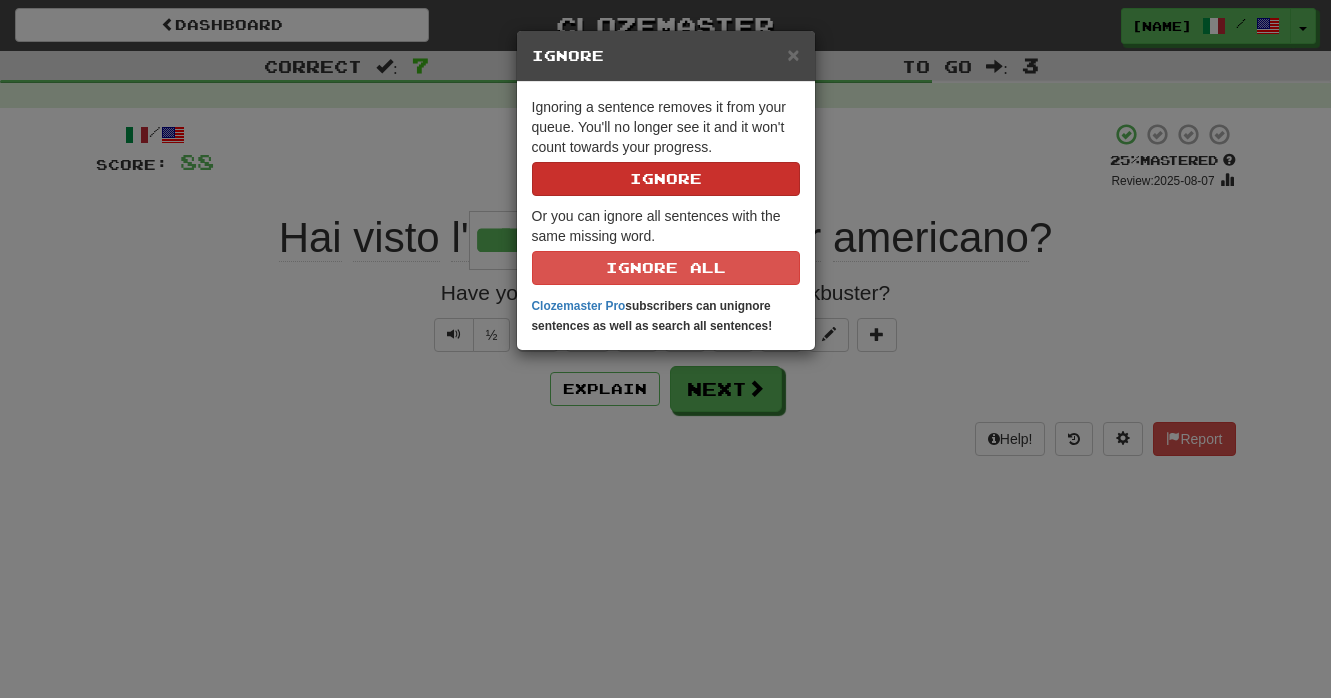 click on "Ignore" at bounding box center (666, 179) 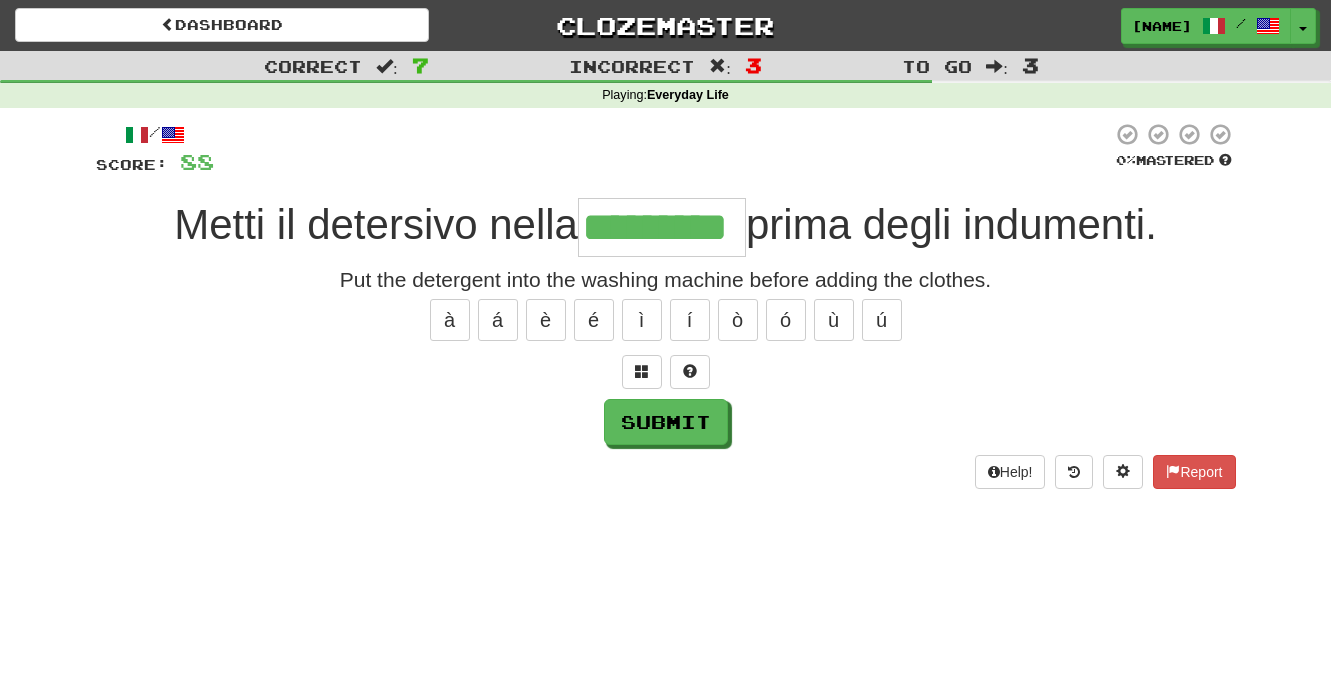 type on "*********" 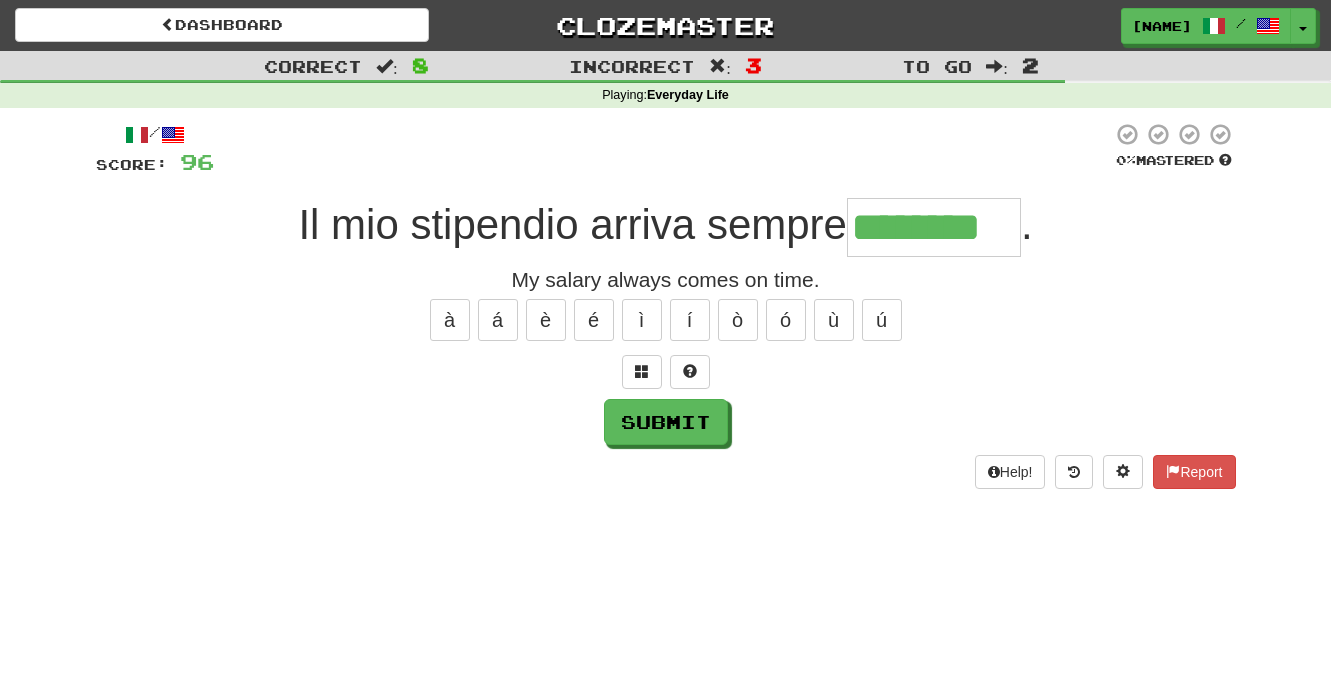 type on "********" 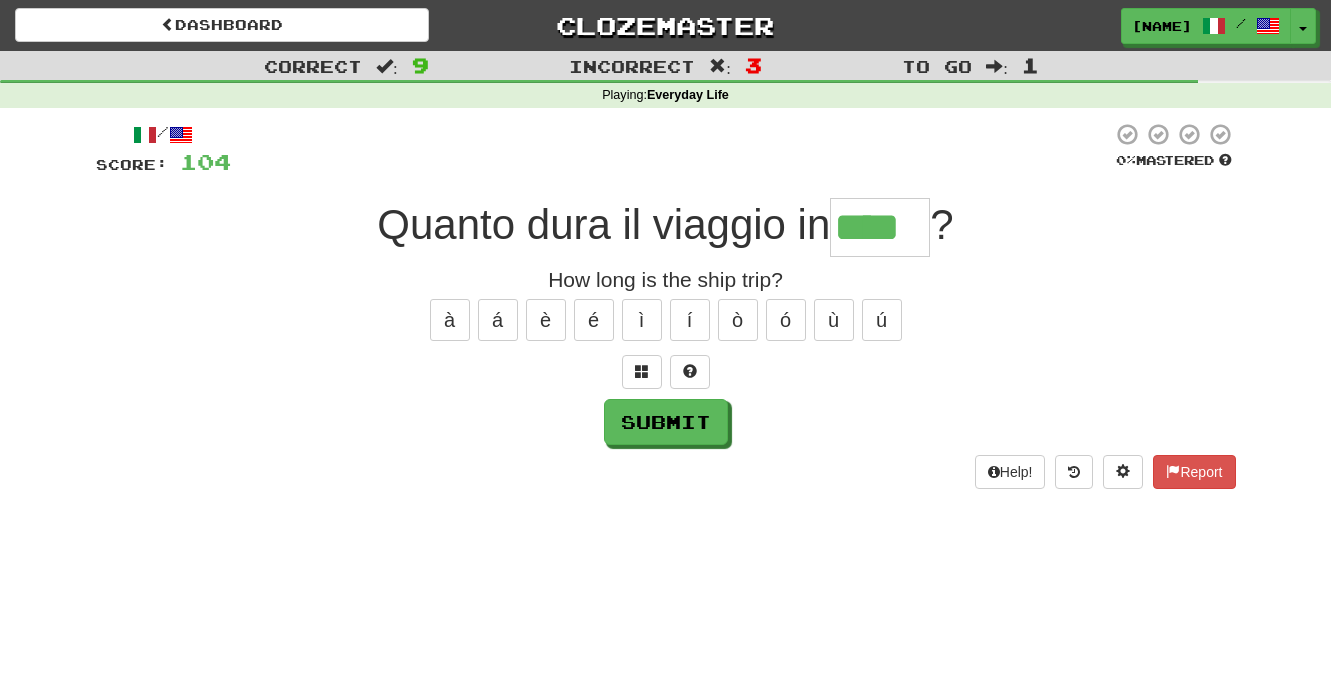 type on "****" 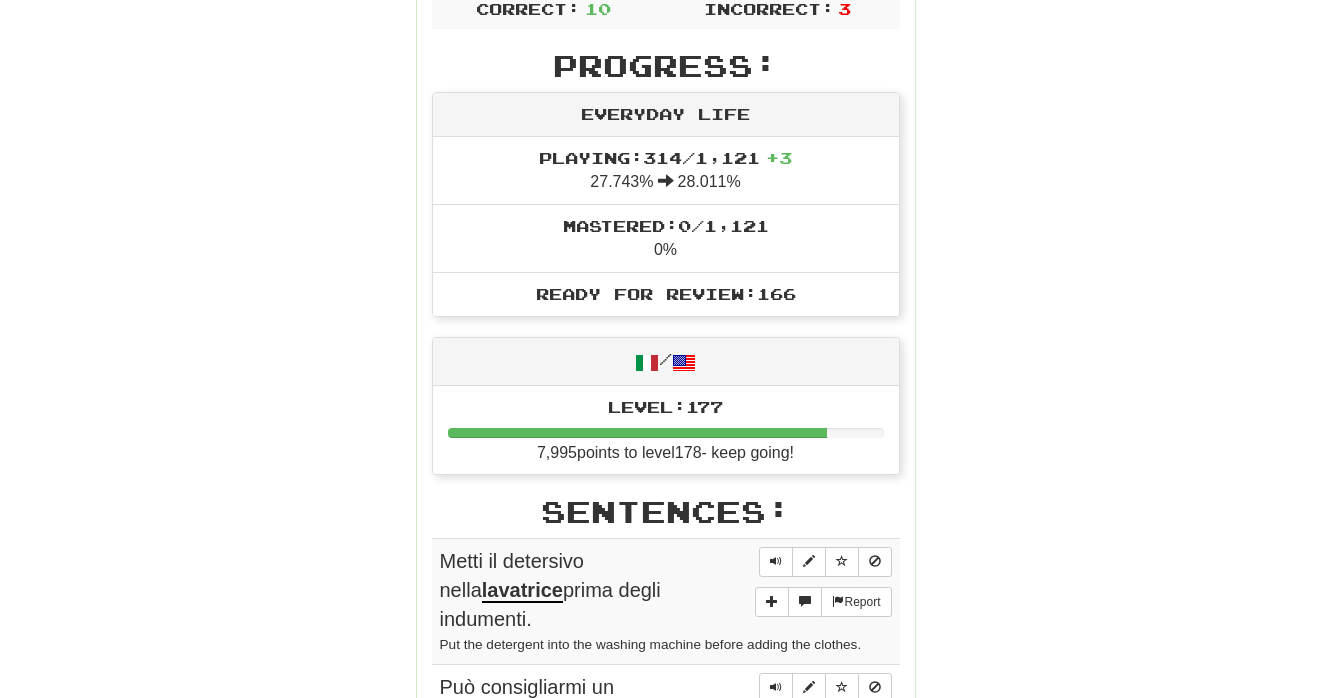 scroll, scrollTop: 486, scrollLeft: 0, axis: vertical 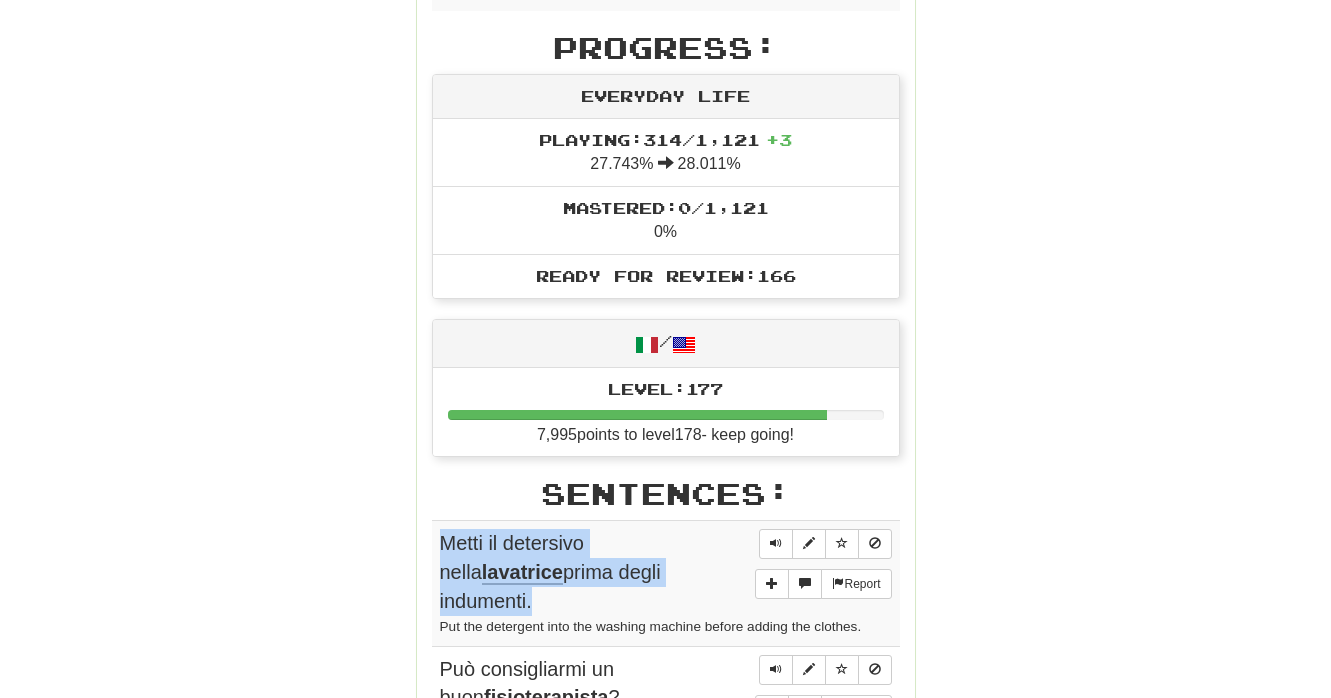 drag, startPoint x: 443, startPoint y: 518, endPoint x: 633, endPoint y: 541, distance: 191.38704 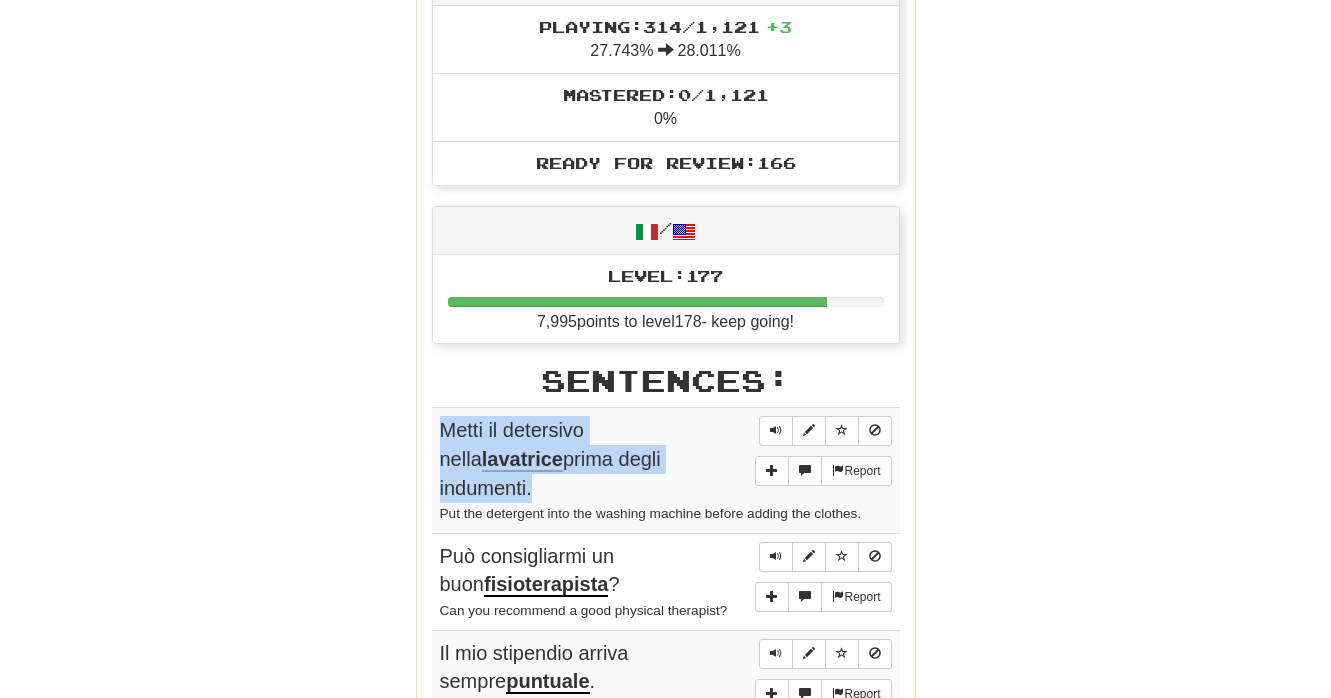scroll, scrollTop: 601, scrollLeft: 0, axis: vertical 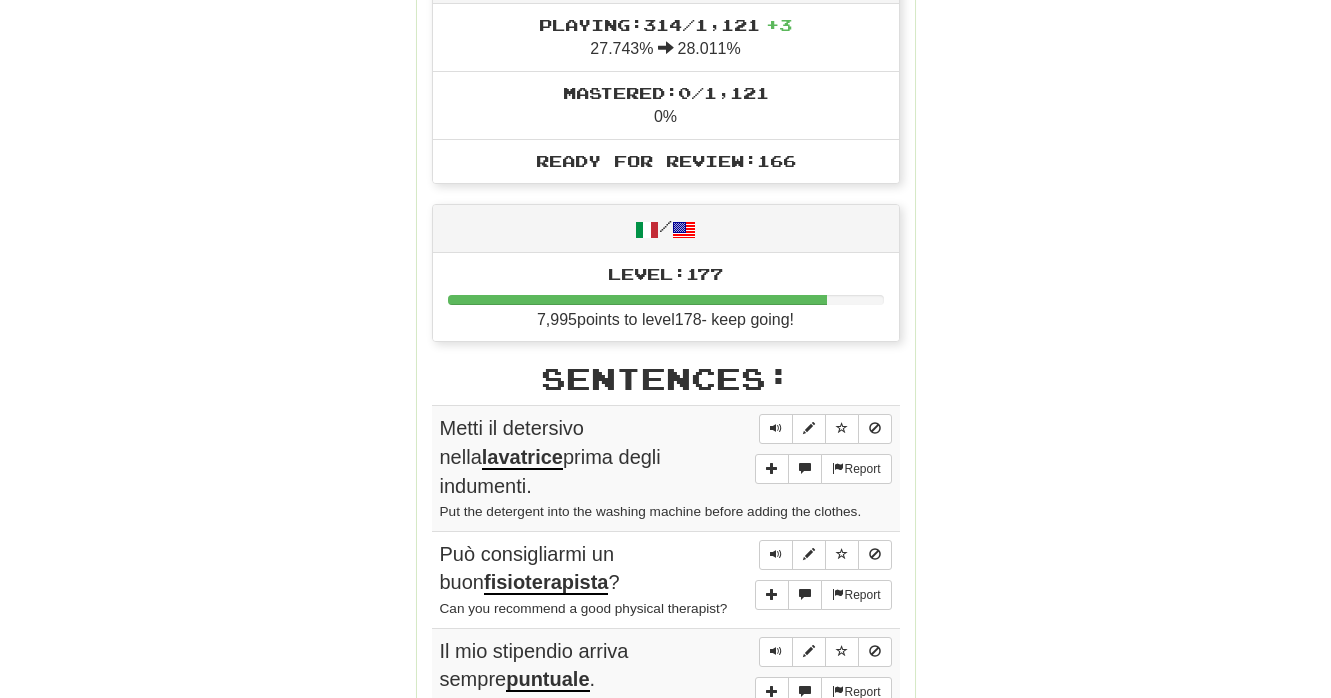 click on "Round Results Stats: Score:   + 112 Time:   3 : 0 4 New:   5 Review:   5 Correct:   10 Incorrect:   3 Progress: Everyday Life Playing:  314  /  1,121 + 3 27.743% 28.011% Mastered:  0  /  1,121 0% Ready for Review:  166  /  Level:  177 7,995  points to level  178  - keep going! Sentences:  Report Metti il detersivo nella  lavatrice  prima degli indumenti. Put the detergent into the washing machine before adding the clothes.  Report Può consigliarmi un buon  fisioterapista ? Can you recommend a good physical therapist?  Report Il mio stipendio arriva sempre  puntuale . My salary always comes on time.  Report Modifico una foto con un  filtro . I edit the photo with a filter.  Report Quanto dura il viaggio in  nave ? How long is the ship trip?  Report Cerco una camicia  blu  elegante. I'm looking for a stylish blue shirt.  Report Ho una brutta scottatura solare alla  spalla . I have a bad sunburn on my shoulder.  Report Il caffè espresso è troppo  forte  per me. Espresso coffee is too strong for me.  Report" at bounding box center [666, 528] 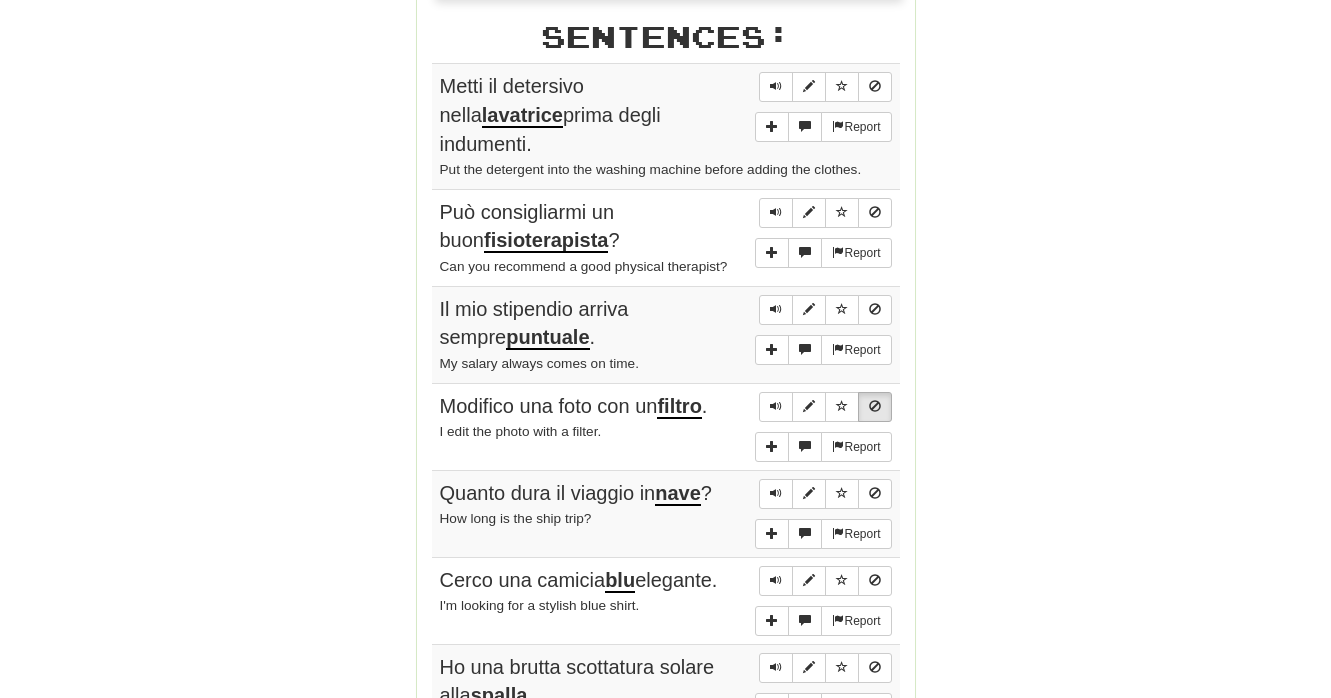 scroll, scrollTop: 946, scrollLeft: 0, axis: vertical 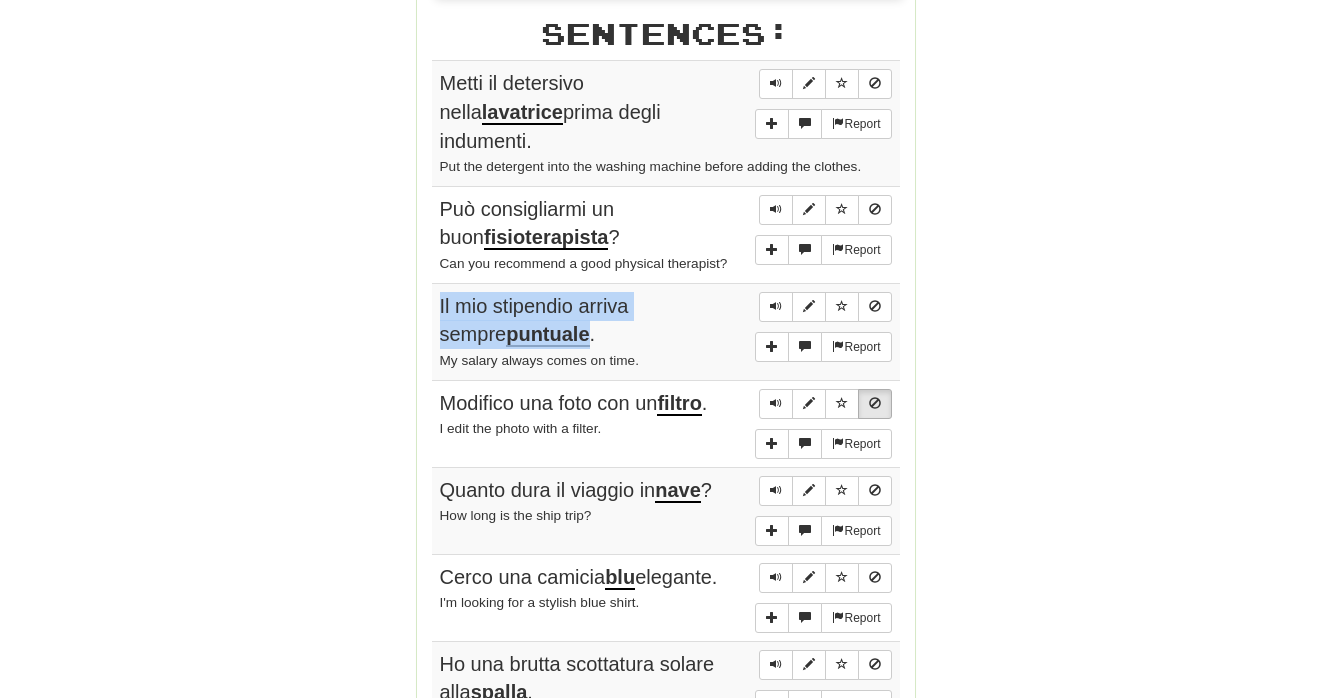drag, startPoint x: 439, startPoint y: 274, endPoint x: 518, endPoint y: 296, distance: 82.006096 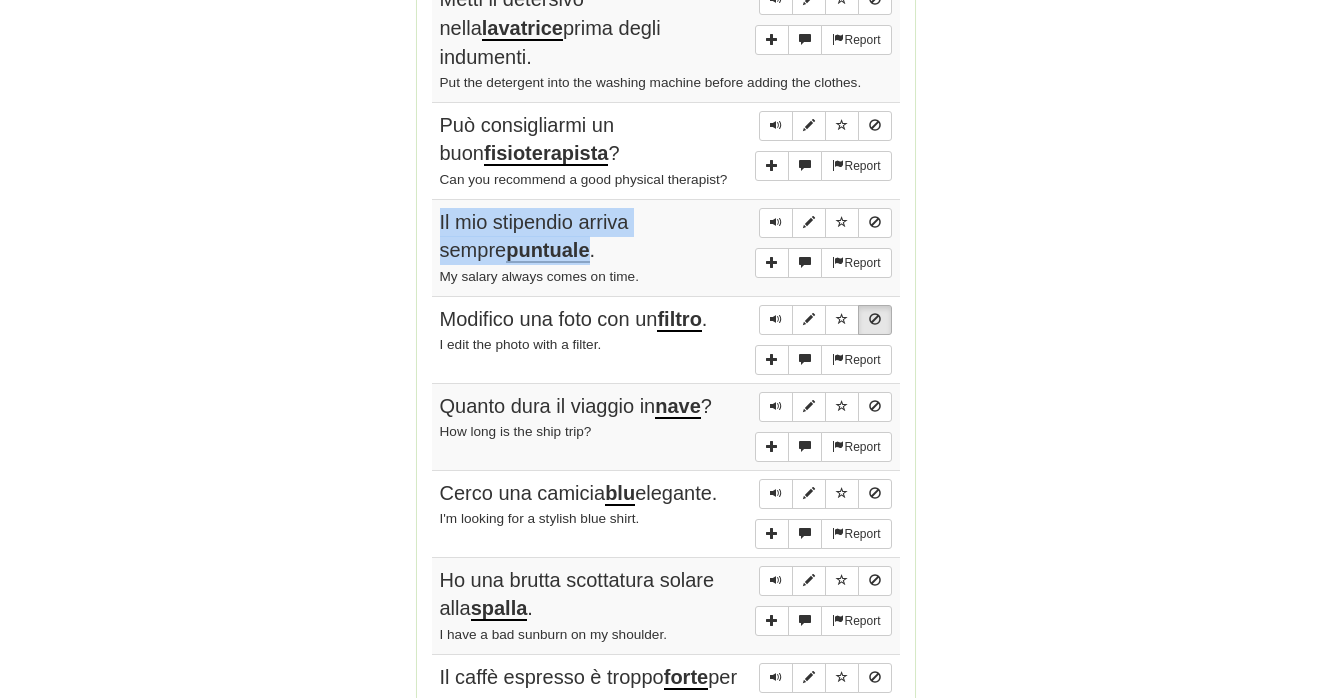 scroll, scrollTop: 1043, scrollLeft: 0, axis: vertical 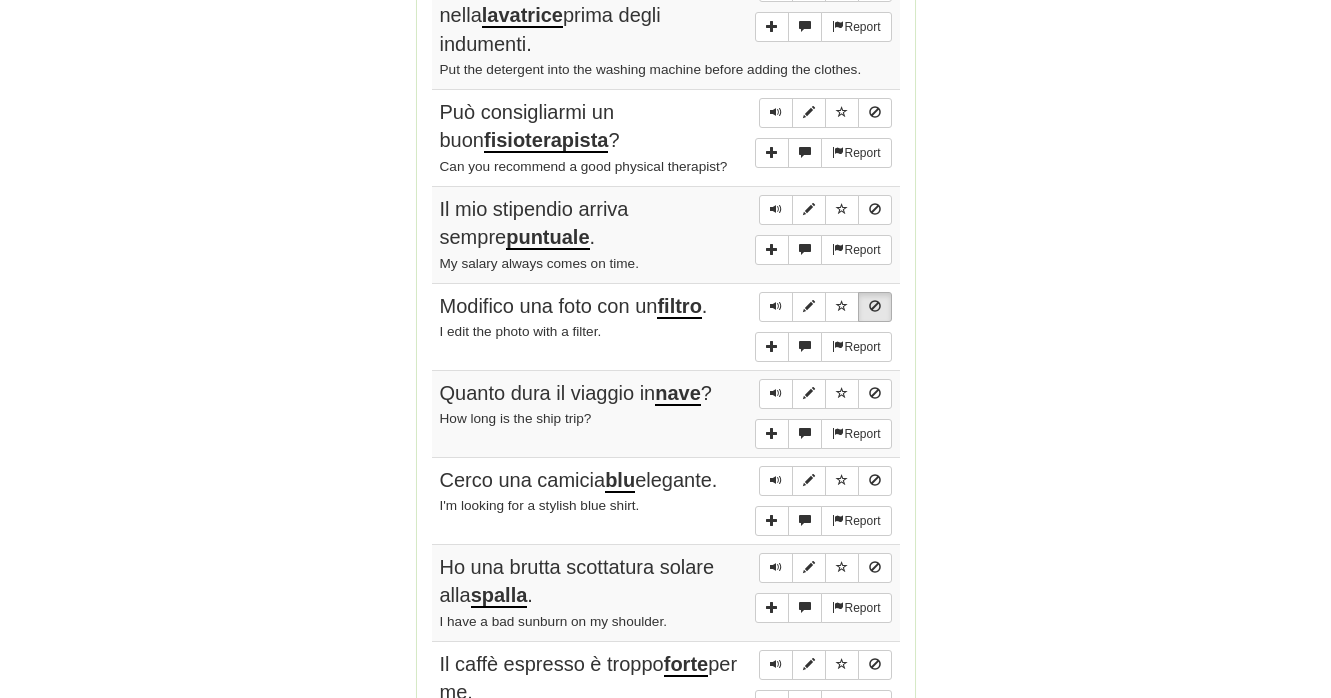 click on "Round Results Stats: Score:   + 112 Time:   3 : 0 4 New:   5 Review:   5 Correct:   10 Incorrect:   3 Progress: Everyday Life Playing:  314  /  1,121 + 3 27.743% 28.011% Mastered:  0  /  1,121 0% Ready for Review:  166  /  Level:  177 7,995  points to level  178  - keep going! Sentences:  Report Metti il detersivo nella  lavatrice  prima degli indumenti. Put the detergent into the washing machine before adding the clothes.  Report Può consigliarmi un buon  fisioterapista ? Can you recommend a good physical therapist?  Report Il mio stipendio arriva sempre  puntuale . My salary always comes on time.  Report Modifico una foto con un  filtro . I edit the photo with a filter.  Report Quanto dura il viaggio in  nave ? How long is the ship trip?  Report Cerco una camicia  blu  elegante. I'm looking for a stylish blue shirt.  Report Ho una brutta scottatura solare alla  spalla . I have a bad sunburn on my shoulder.  Report Il caffè espresso è troppo  forte  per me. Espresso coffee is too strong for me.  Report" at bounding box center [666, 86] 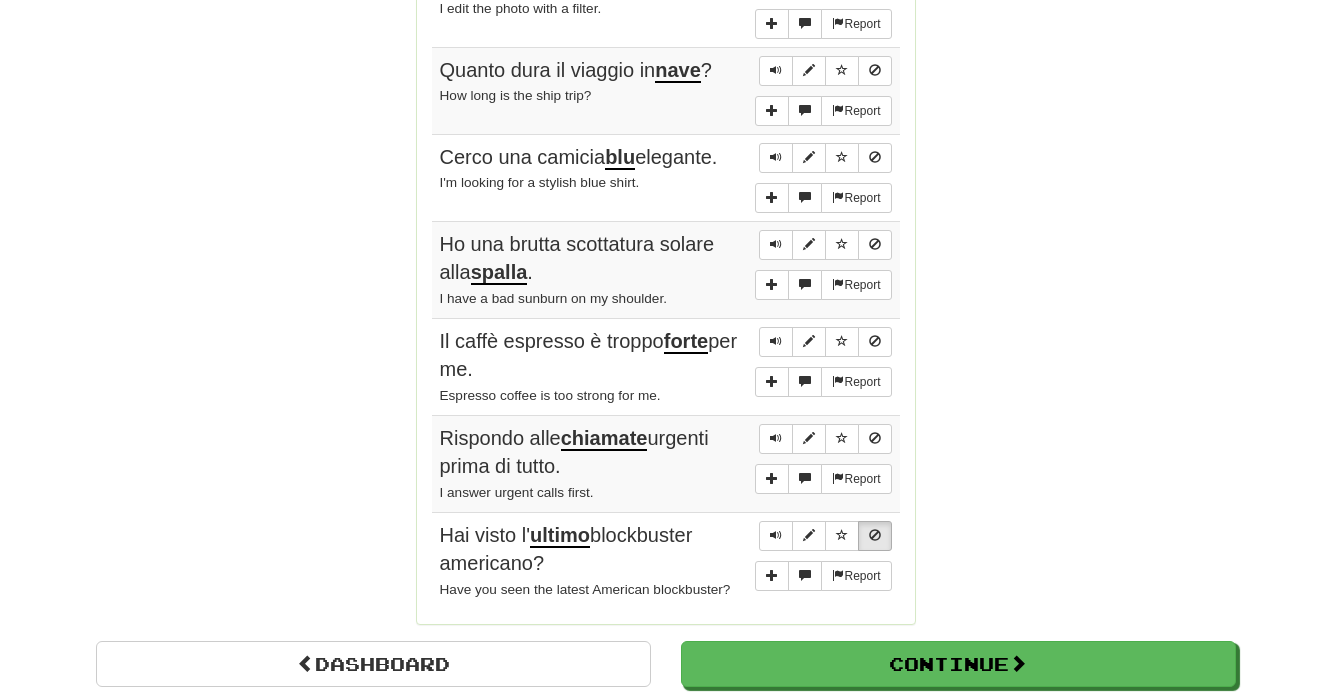 scroll, scrollTop: 1386, scrollLeft: 0, axis: vertical 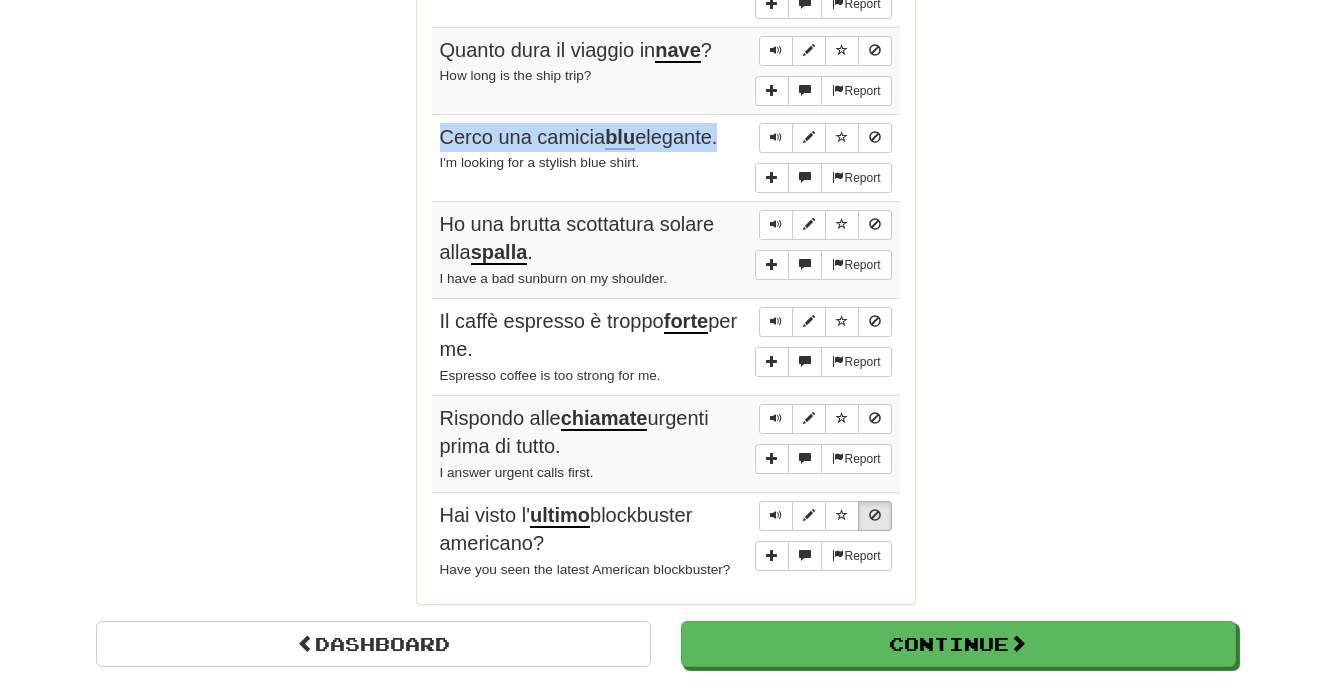 drag, startPoint x: 444, startPoint y: 103, endPoint x: 722, endPoint y: 112, distance: 278.14566 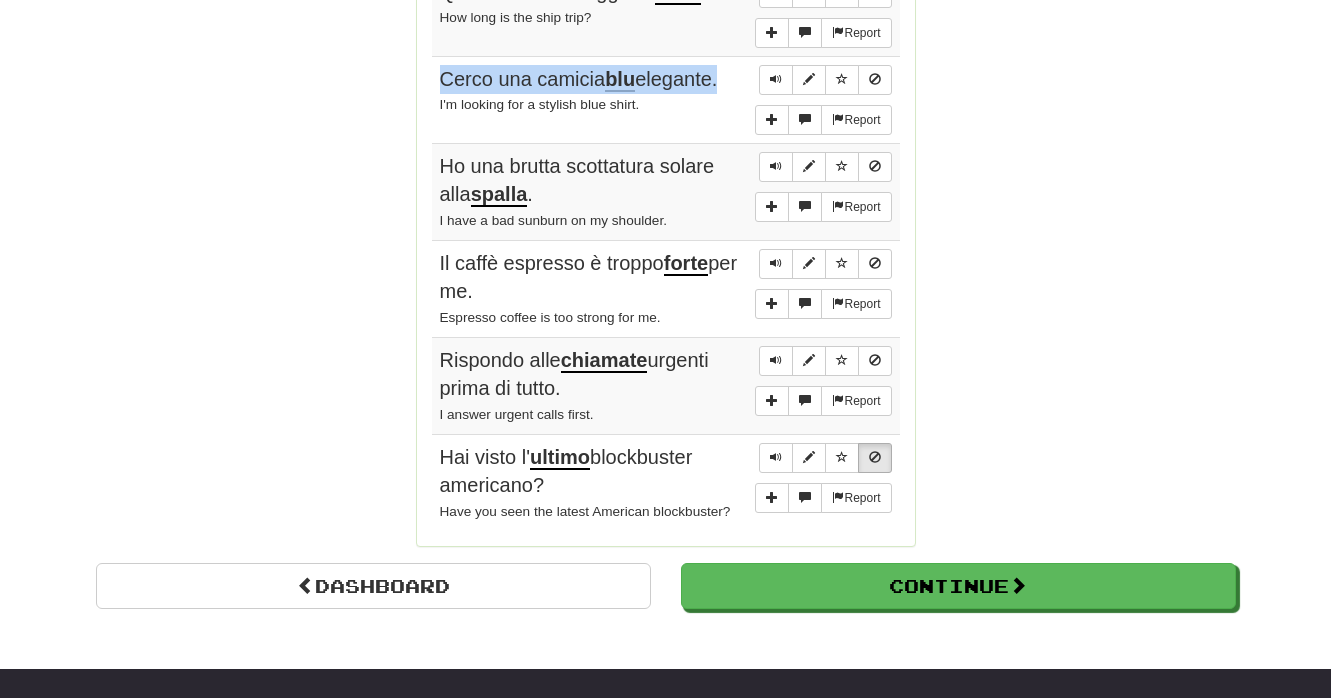 scroll, scrollTop: 1449, scrollLeft: 0, axis: vertical 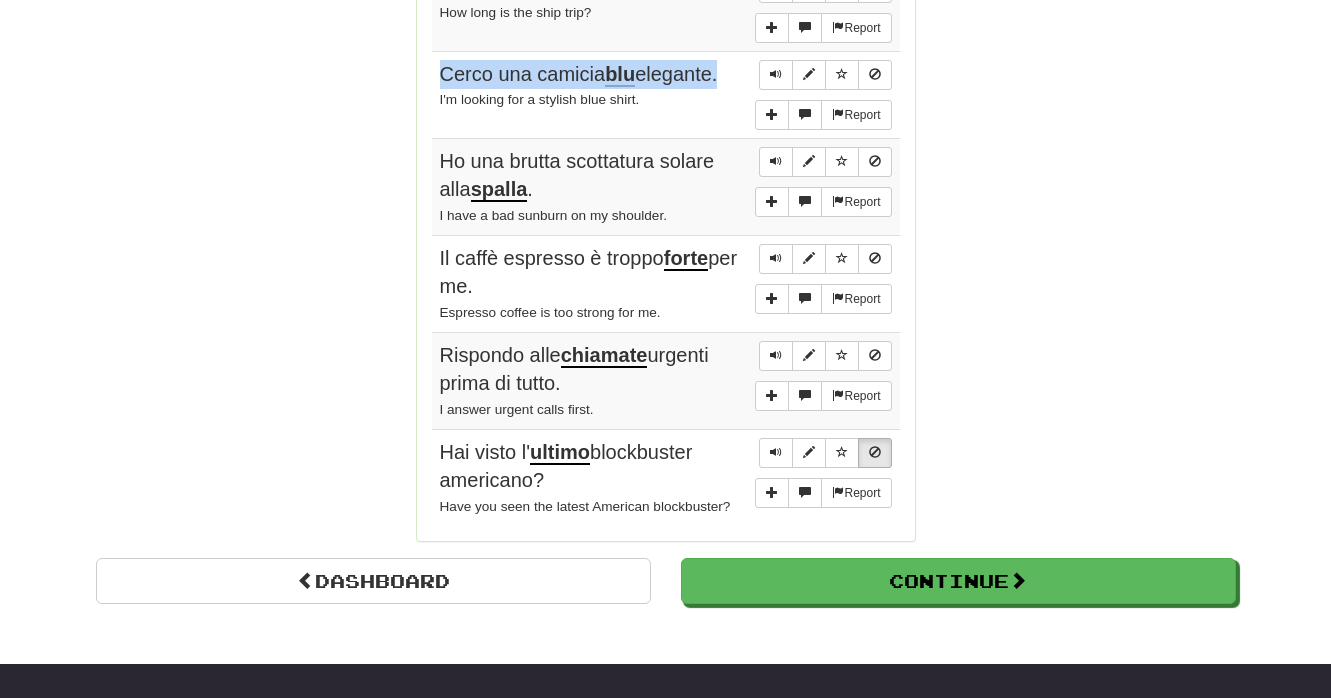 click on "Round Results Stats: Score:   + 112 Time:   3 : 0 4 New:   5 Review:   5 Correct:   10 Incorrect:   3 Progress: Everyday Life Playing:  314  /  1,121 + 3 27.743% 28.011% Mastered:  0  /  1,121 0% Ready for Review:  166  /  Level:  177 7,995  points to level  178  - keep going! Sentences:  Report Metti il detersivo nella  lavatrice  prima degli indumenti. Put the detergent into the washing machine before adding the clothes.  Report Può consigliarmi un buon  fisioterapista ? Can you recommend a good physical therapist?  Report Il mio stipendio arriva sempre  puntuale . My salary always comes on time.  Report Modifico una foto con un  filtro . I edit the photo with a filter.  Report Quanto dura il viaggio in  nave ? How long is the ship trip?  Report Cerco una camicia  blu  elegante. I'm looking for a stylish blue shirt.  Report Ho una brutta scottatura solare alla  spalla . I have a bad sunburn on my shoulder.  Report Il caffè espresso è troppo  forte  per me. Espresso coffee is too strong for me.  Report" at bounding box center [666, -320] 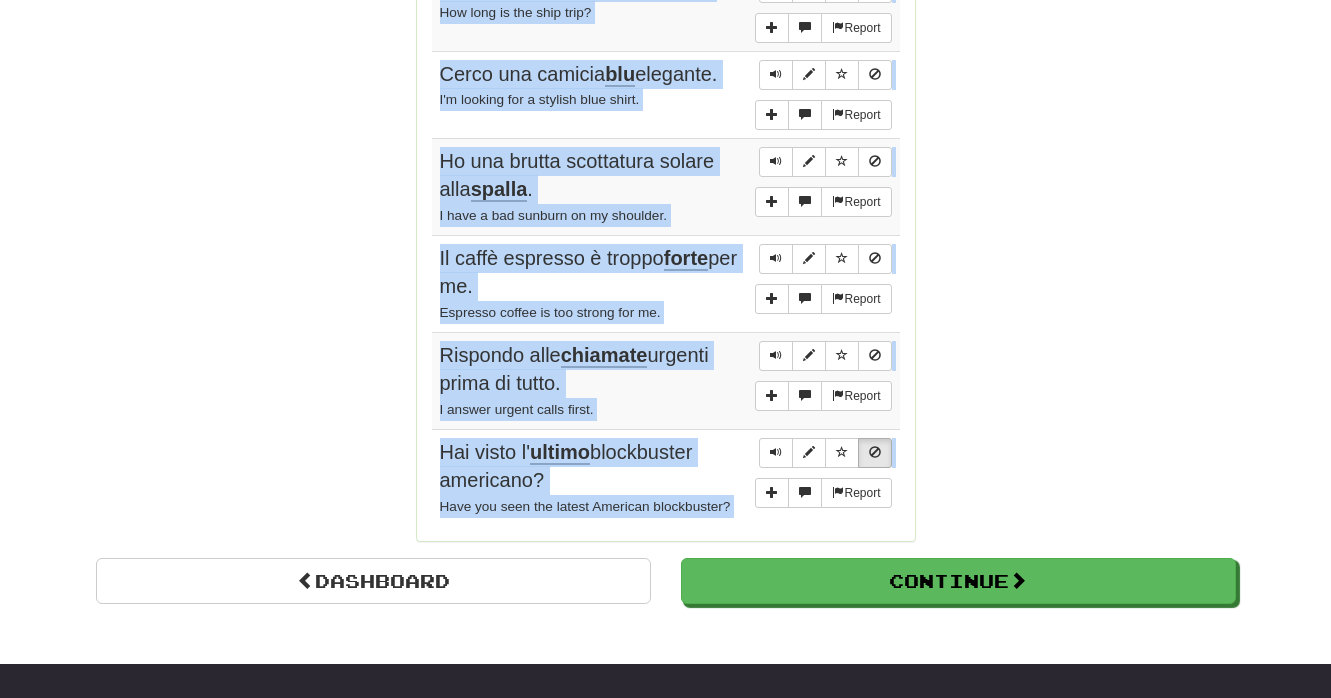 click on "Round Results Stats: Score:   + 112 Time:   3 : 0 4 New:   5 Review:   5 Correct:   10 Incorrect:   3 Progress: Everyday Life Playing:  314  /  1,121 + 3 27.743% 28.011% Mastered:  0  /  1,121 0% Ready for Review:  166  /  Level:  177 7,995  points to level  178  - keep going! Sentences:  Report Metti il detersivo nella  lavatrice  prima degli indumenti. Put the detergent into the washing machine before adding the clothes.  Report Può consigliarmi un buon  fisioterapista ? Can you recommend a good physical therapist?  Report Il mio stipendio arriva sempre  puntuale . My salary always comes on time.  Report Modifico una foto con un  filtro . I edit the photo with a filter.  Report Quanto dura il viaggio in  nave ? How long is the ship trip?  Report Cerco una camicia  blu  elegante. I'm looking for a stylish blue shirt.  Report Ho una brutta scottatura solare alla  spalla . I have a bad sunburn on my shoulder.  Report Il caffè espresso è troppo  forte  per me. Espresso coffee is too strong for me.  Report" at bounding box center (666, -320) 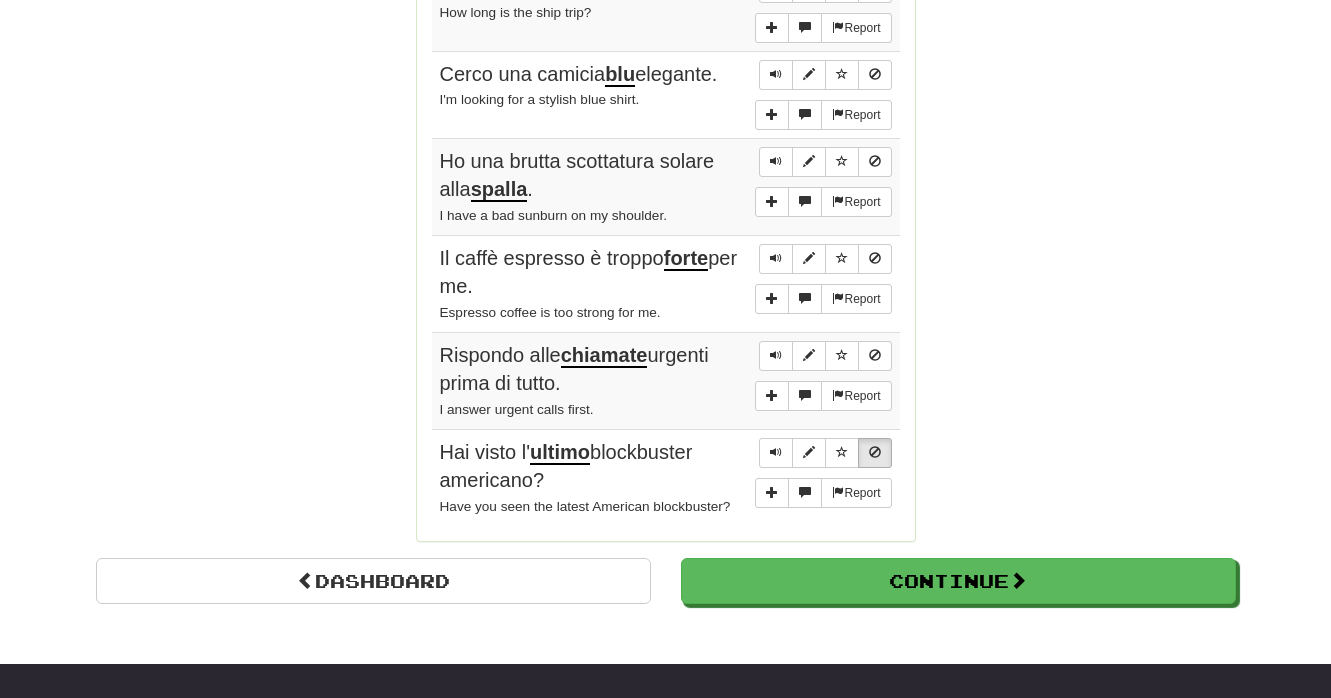 drag, startPoint x: 440, startPoint y: 223, endPoint x: 509, endPoint y: 251, distance: 74.46476 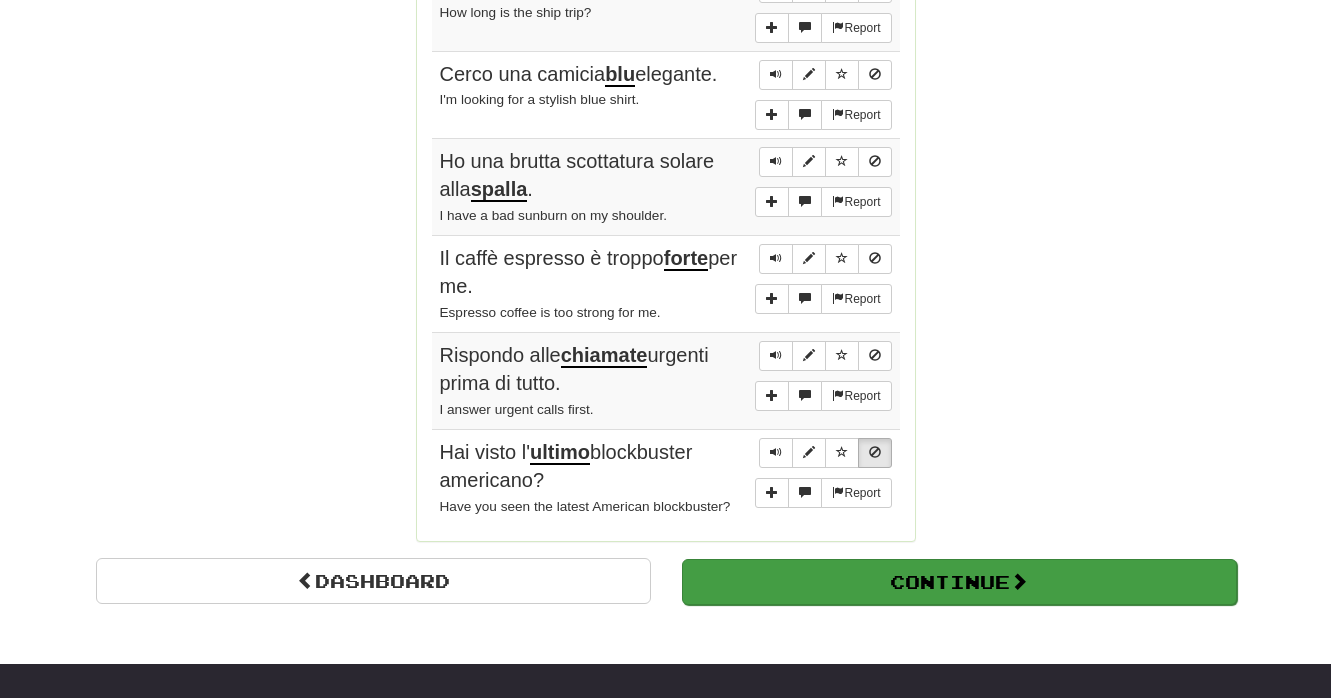 click on "Continue" at bounding box center [959, 582] 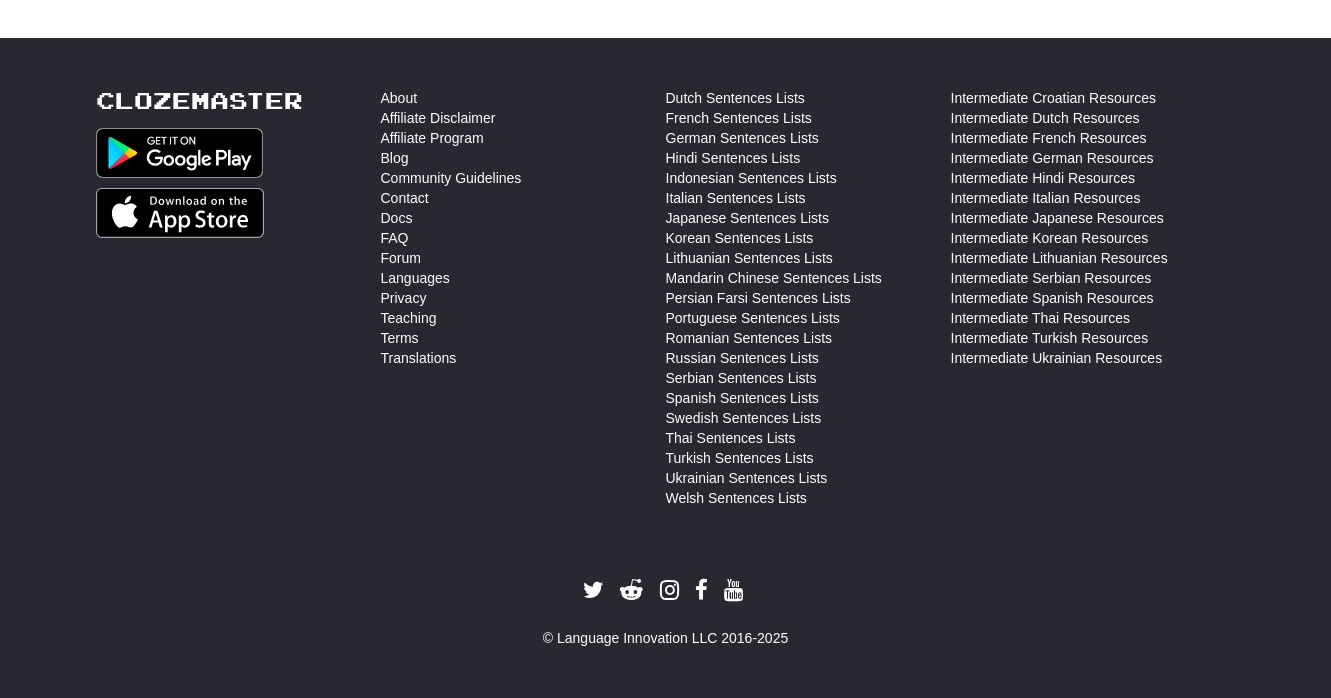 scroll, scrollTop: 0, scrollLeft: 0, axis: both 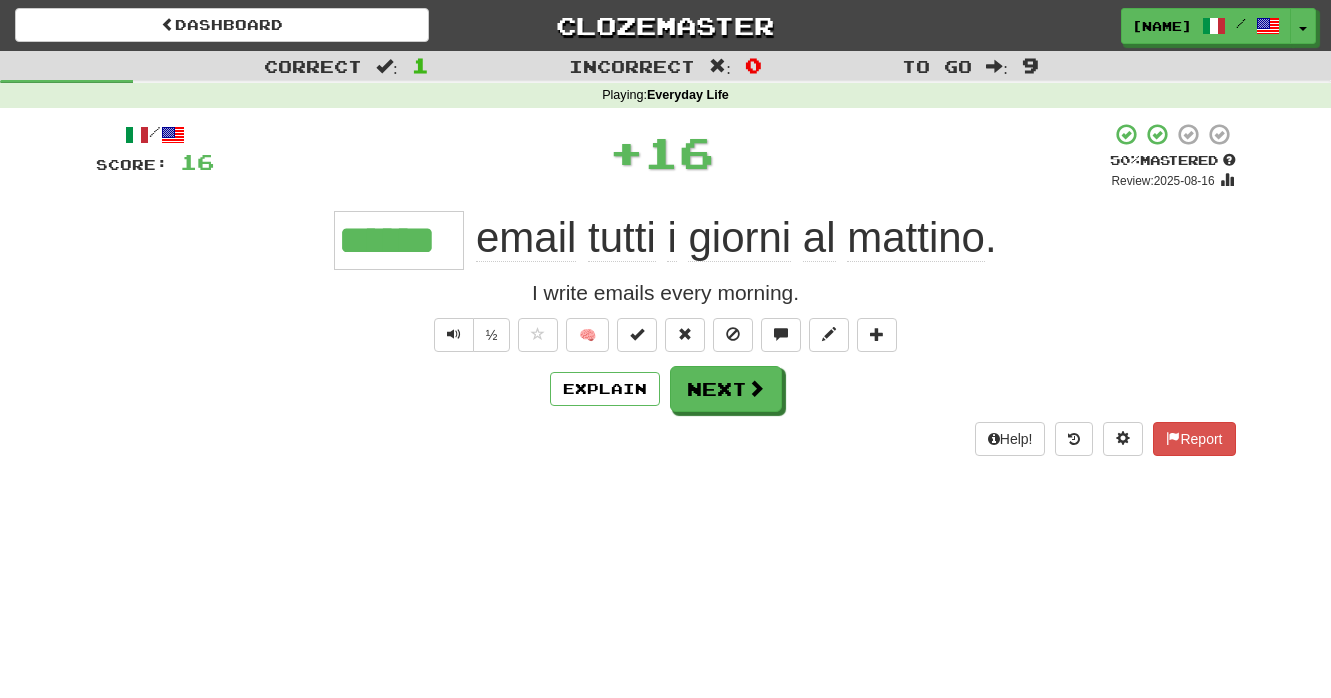 type on "******" 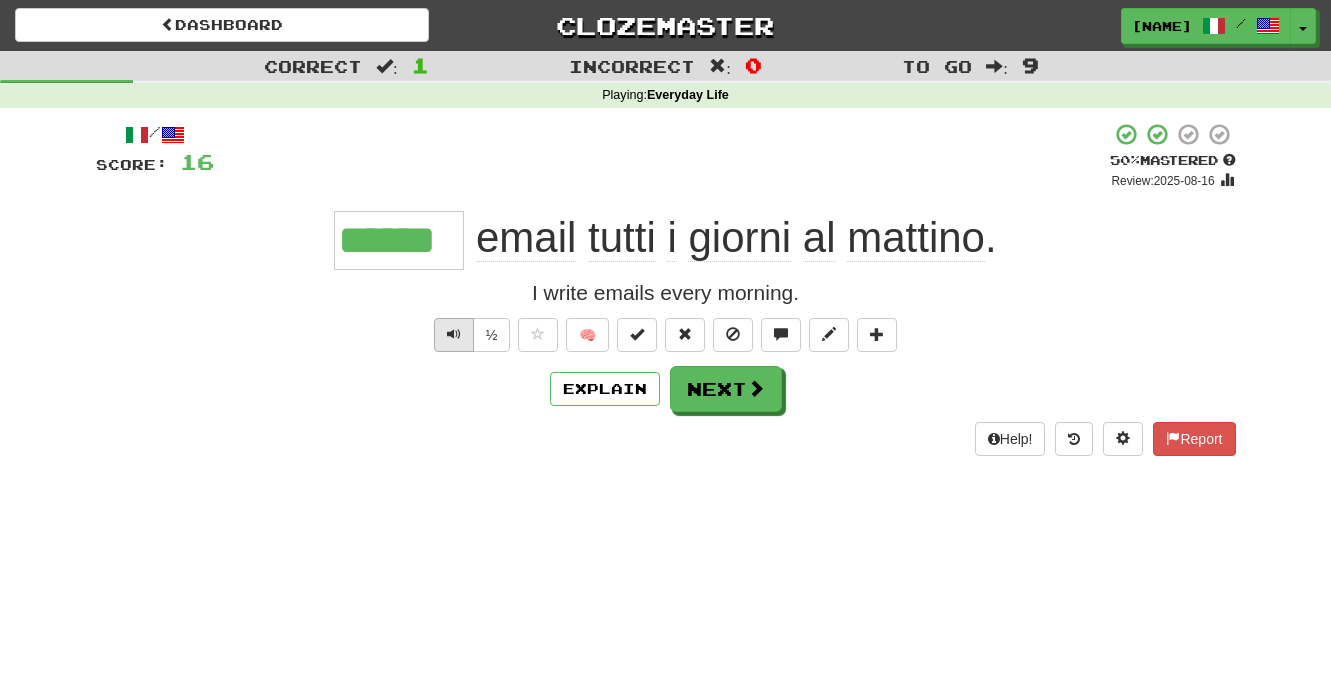 click at bounding box center (454, 334) 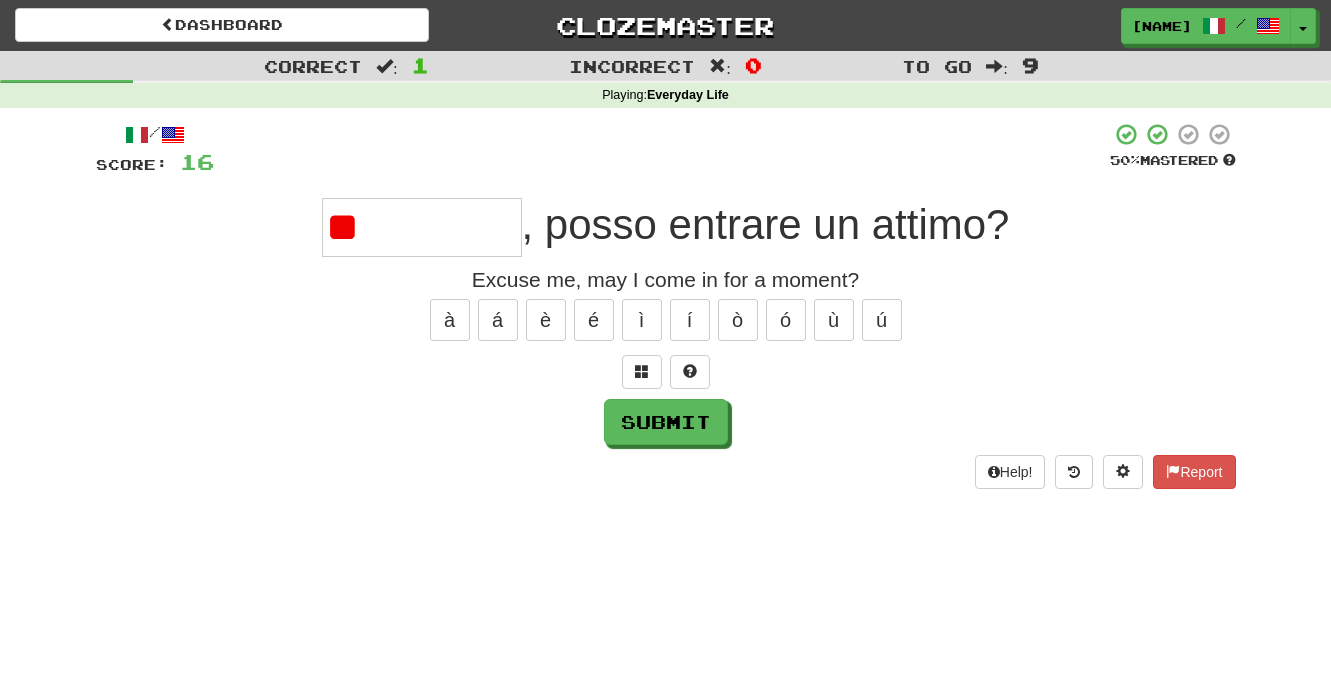 type on "*" 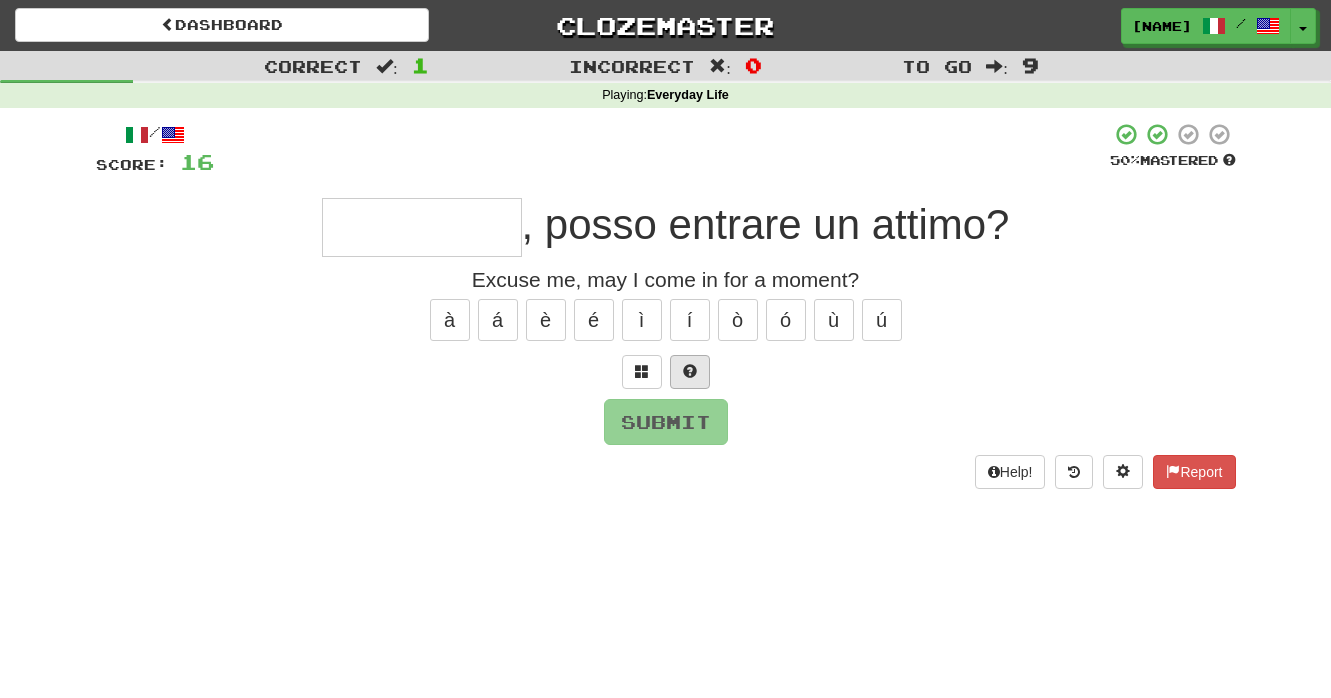 click at bounding box center (690, 371) 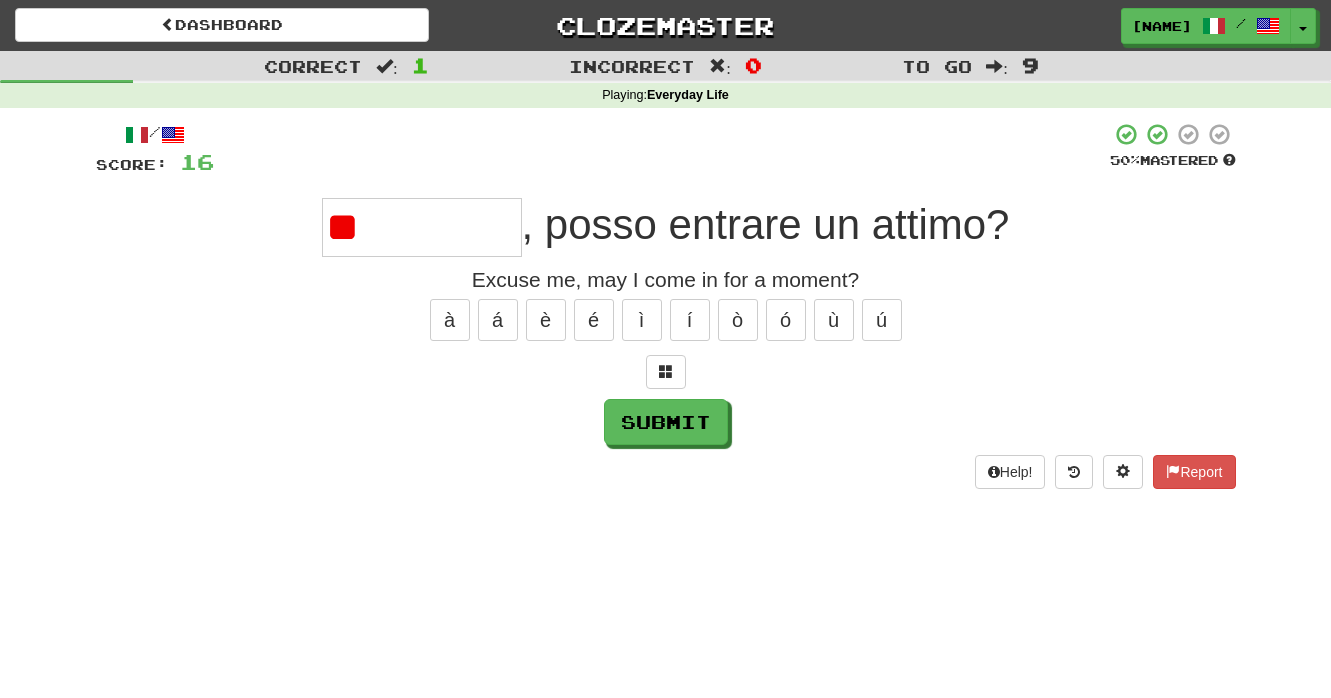 type on "********" 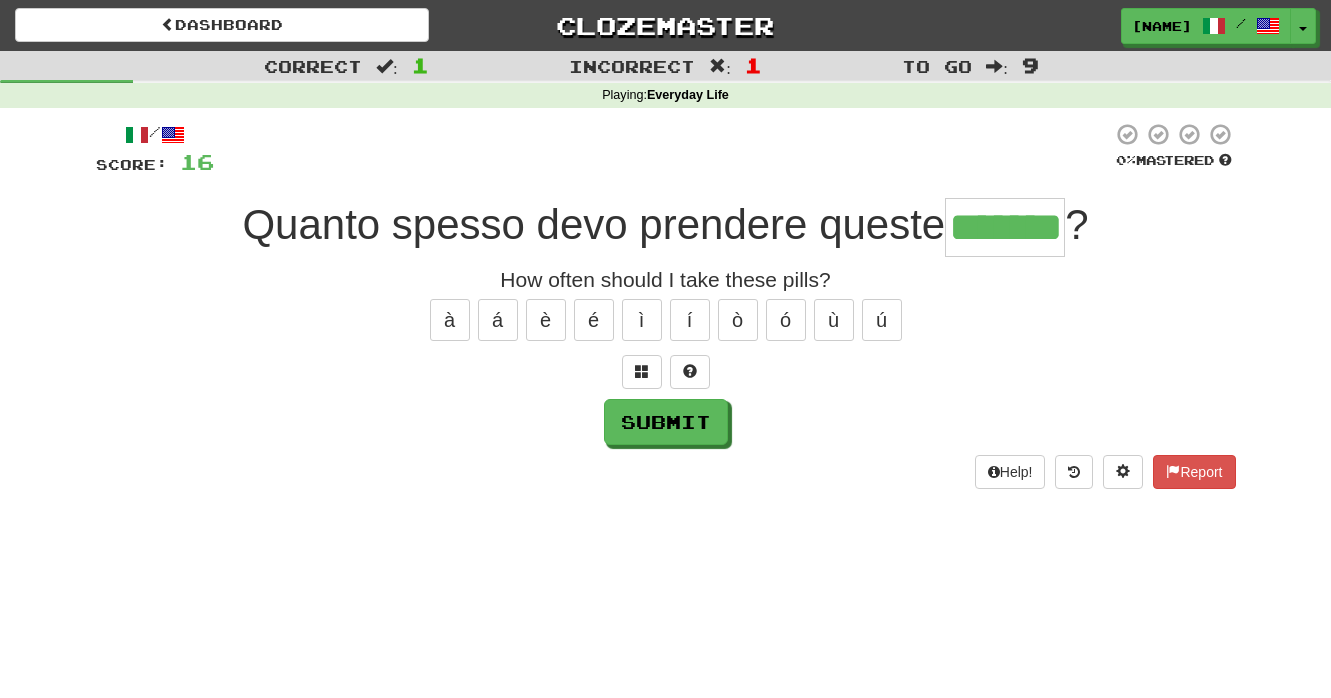 type on "*******" 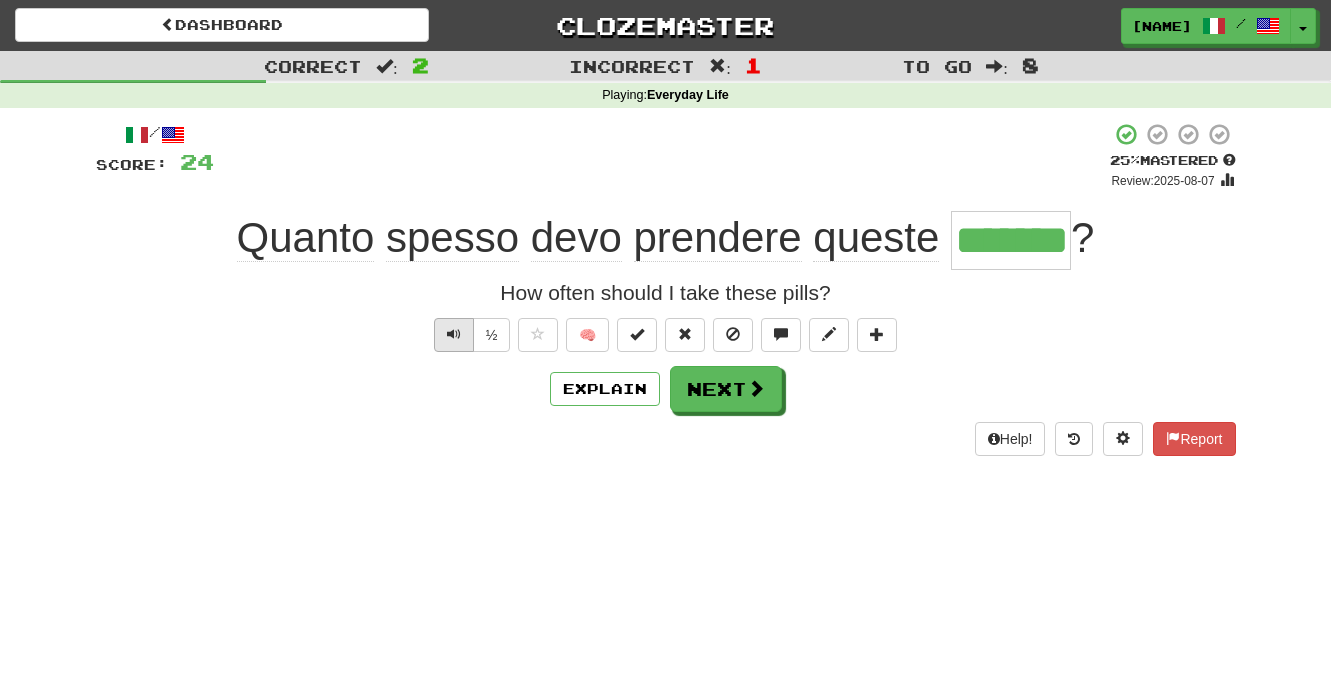 click at bounding box center (454, 334) 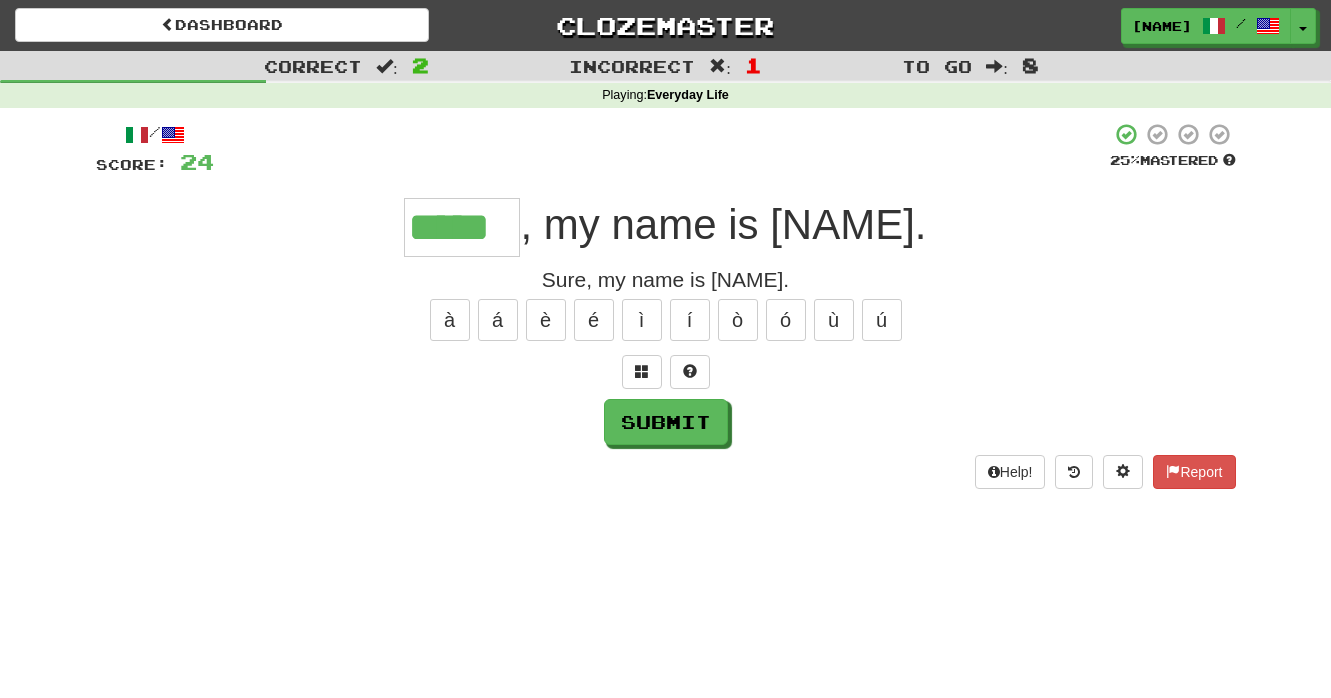 type on "*****" 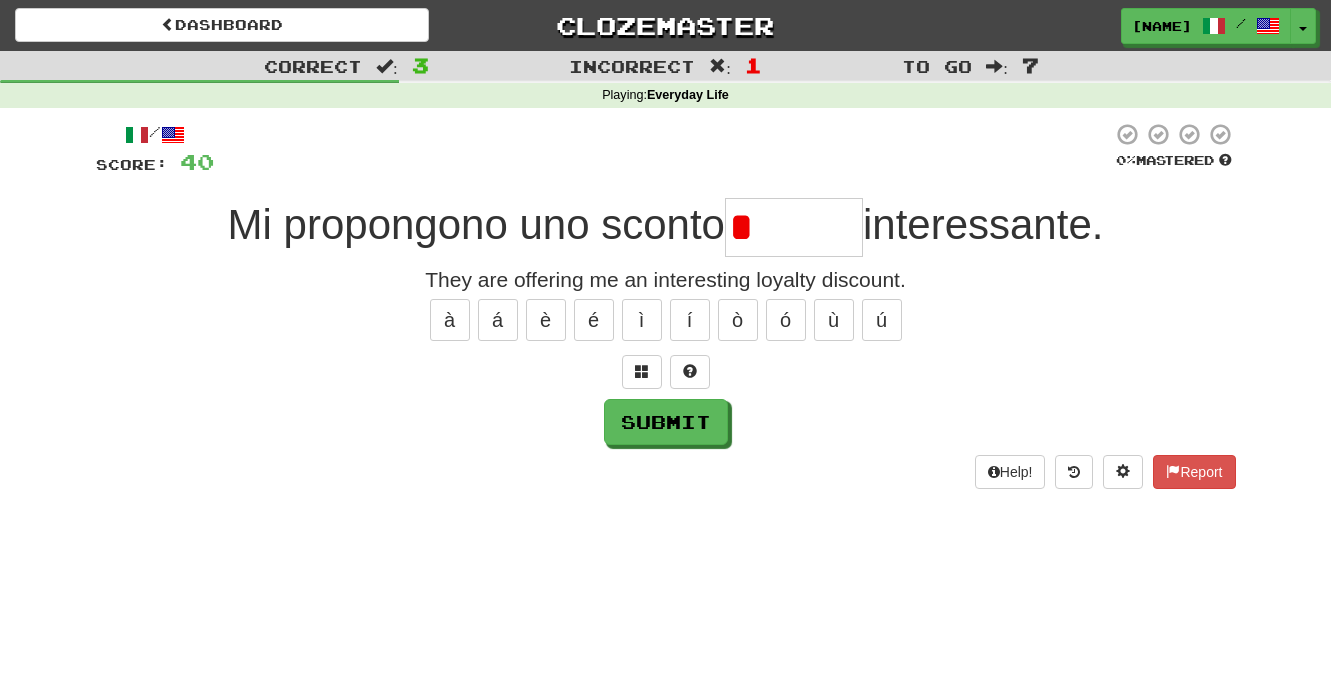 type on "*******" 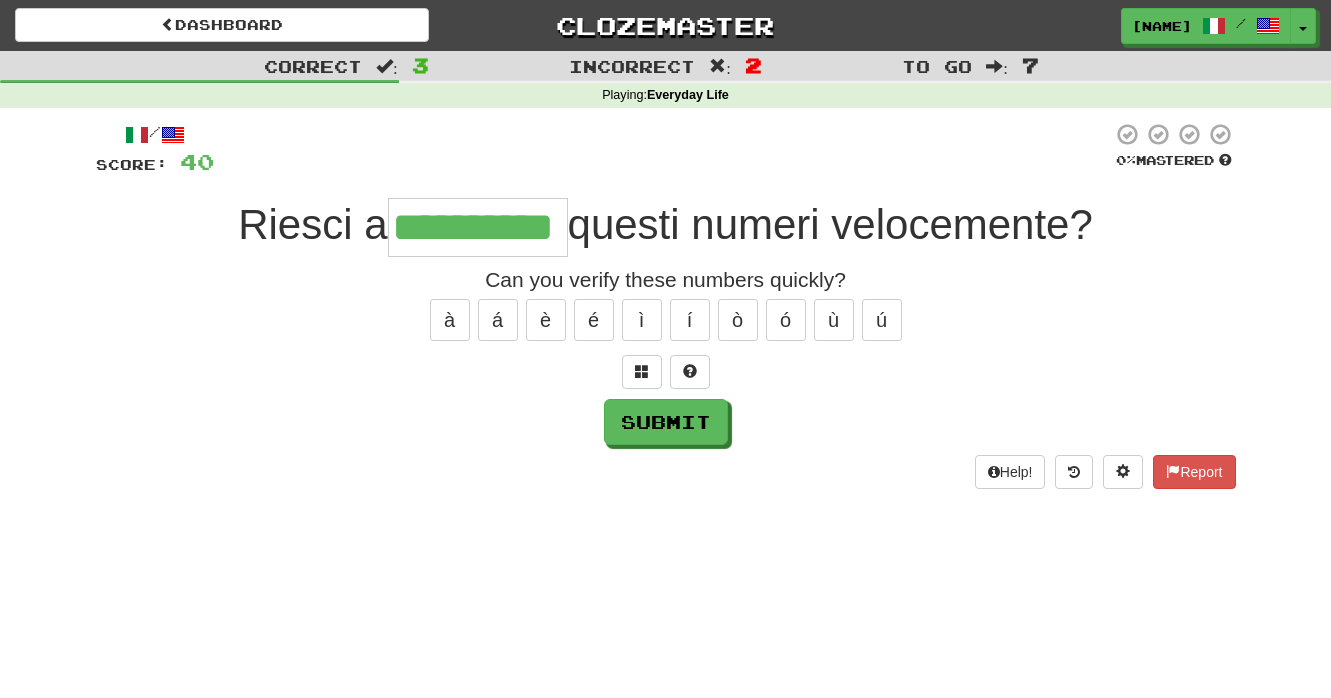 type on "**********" 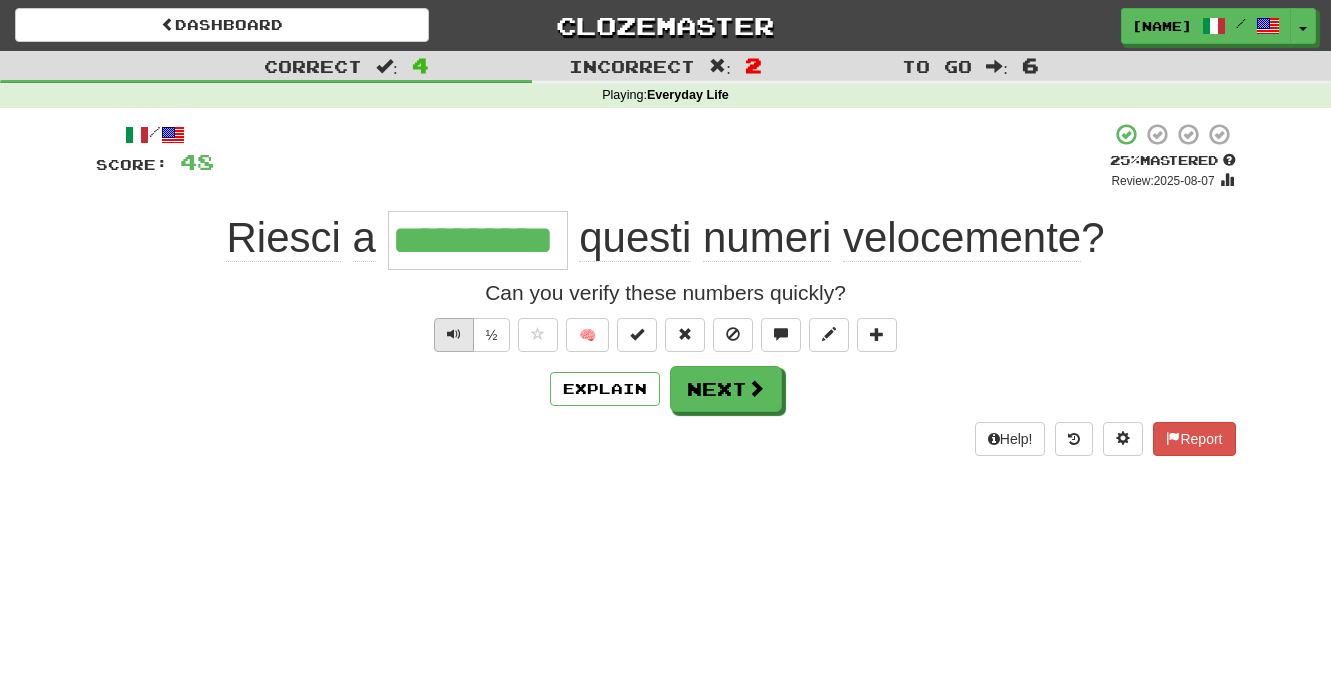 click at bounding box center [454, 335] 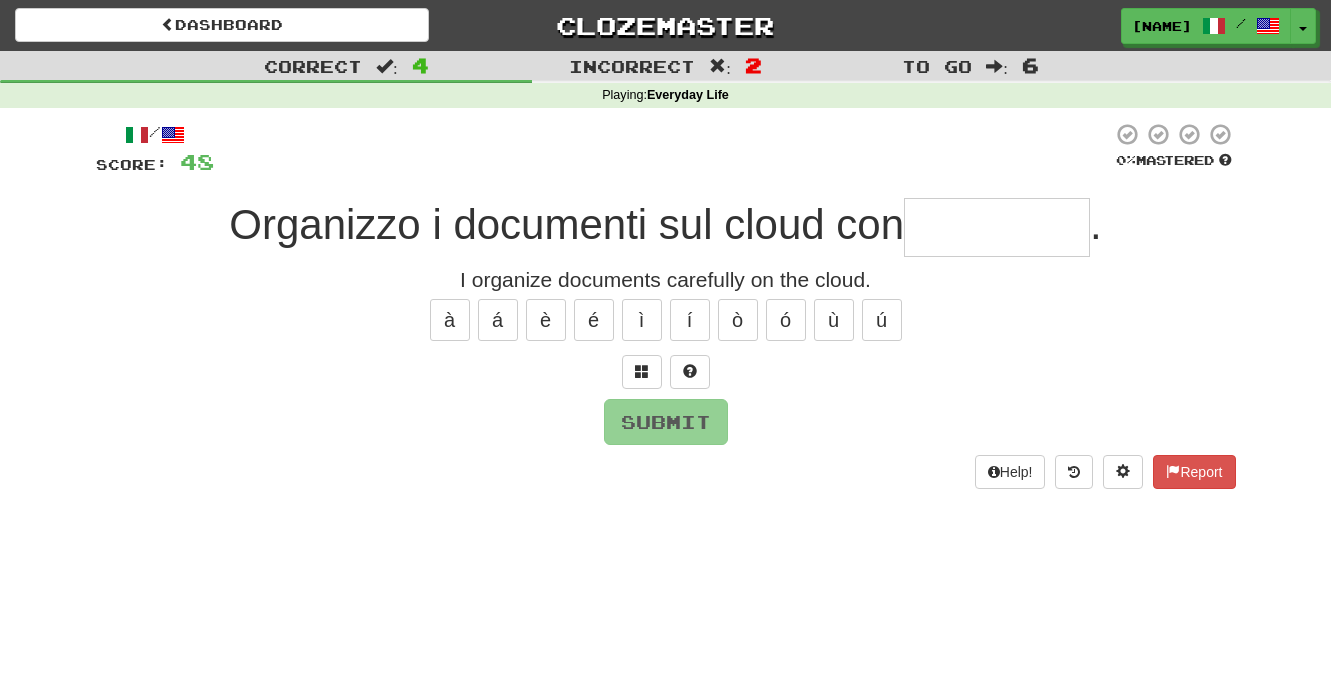 type on "********" 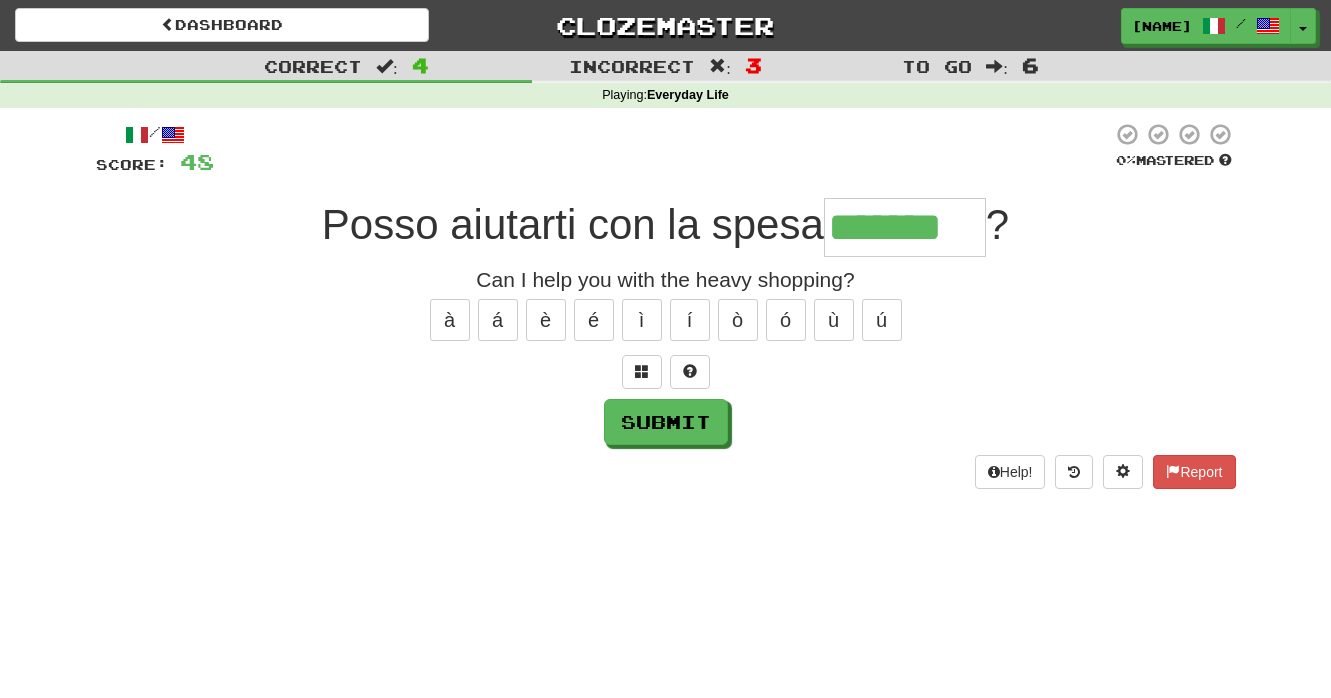 type on "*******" 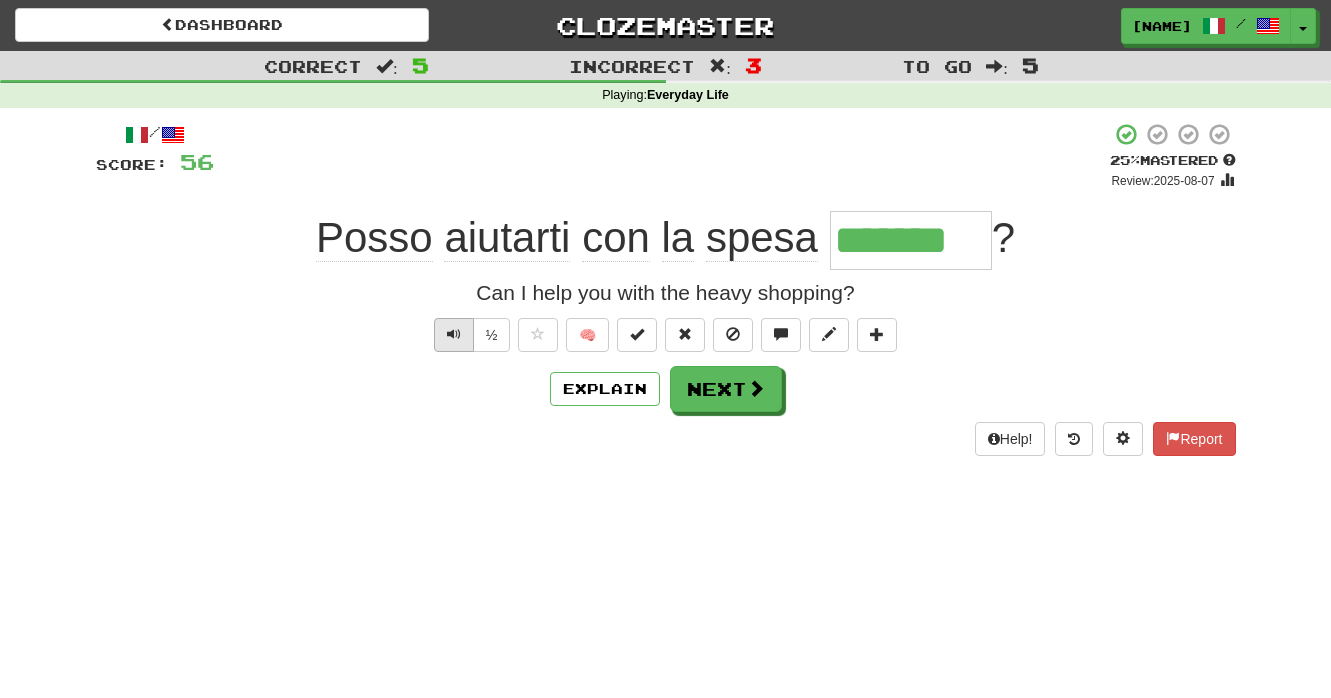 click at bounding box center [454, 335] 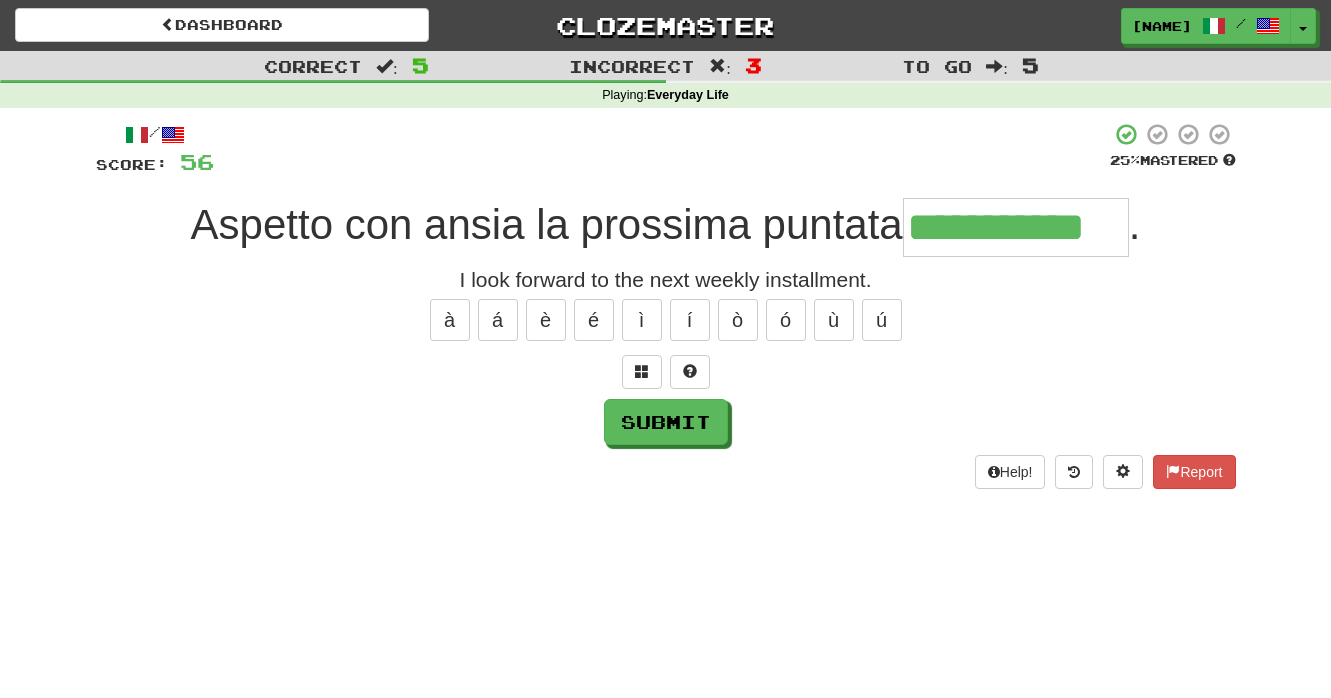 type on "**********" 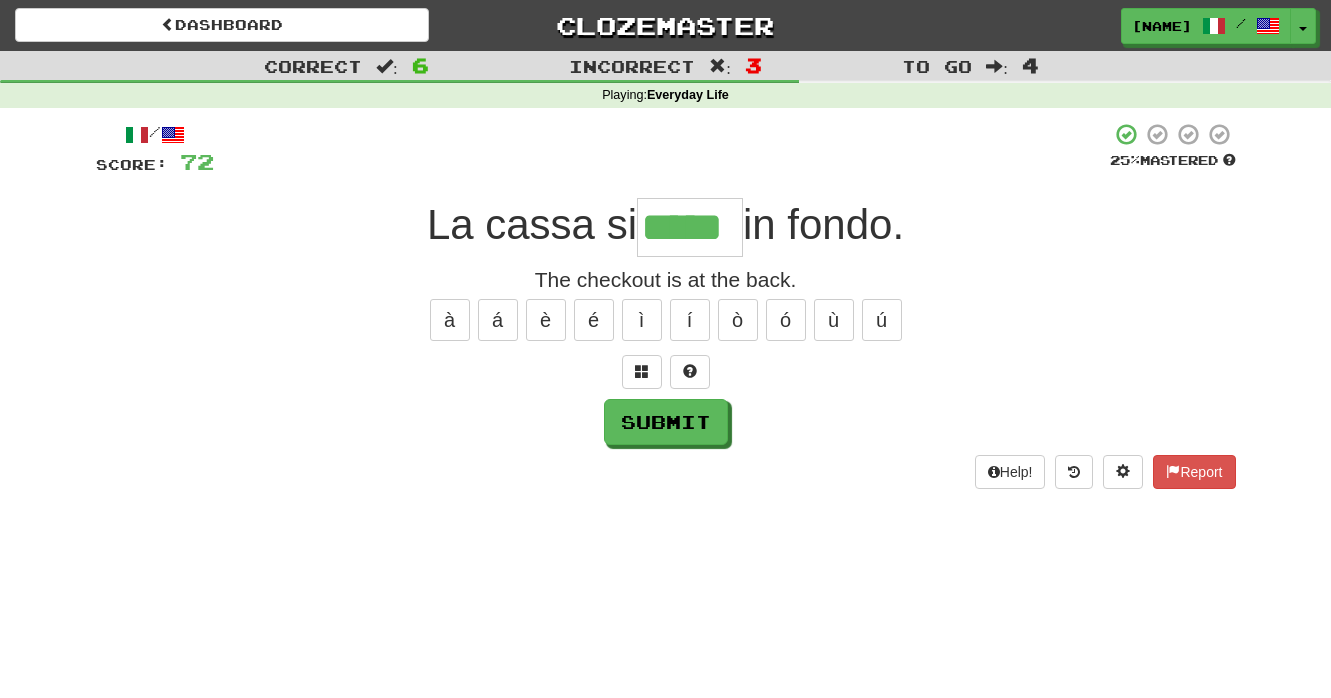 type on "*****" 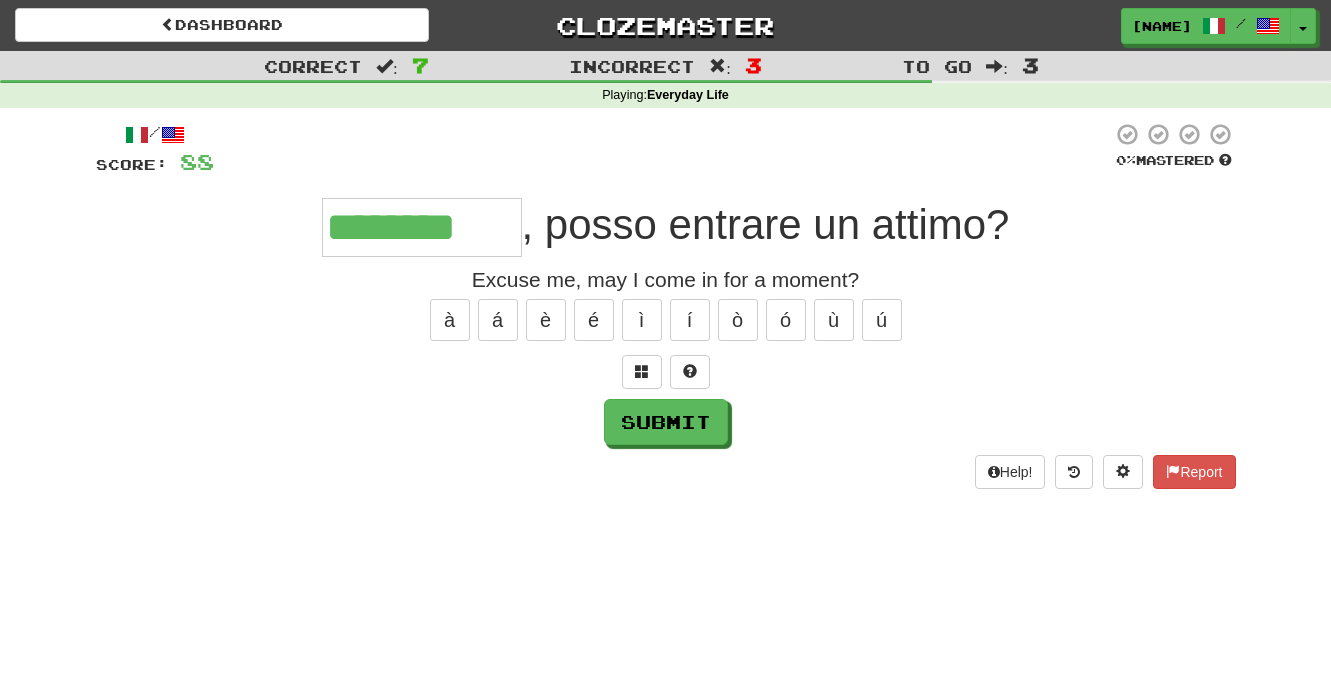 type on "********" 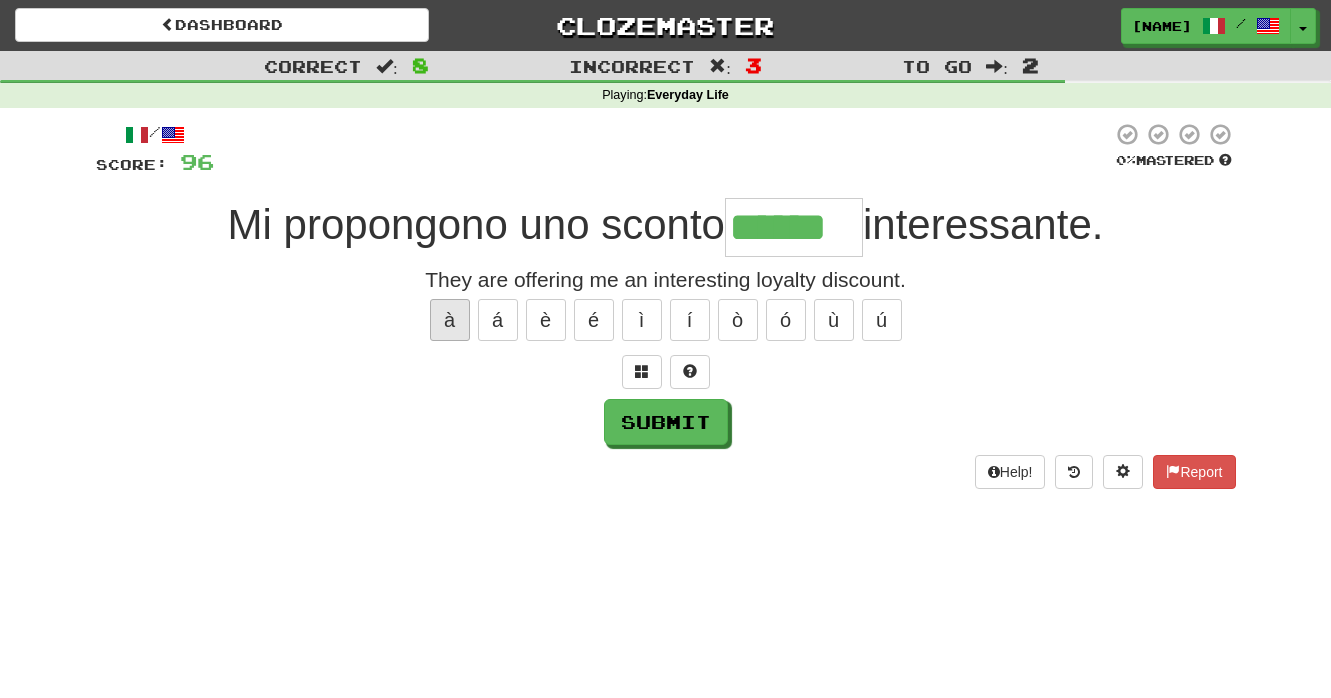 click on "à" at bounding box center [450, 320] 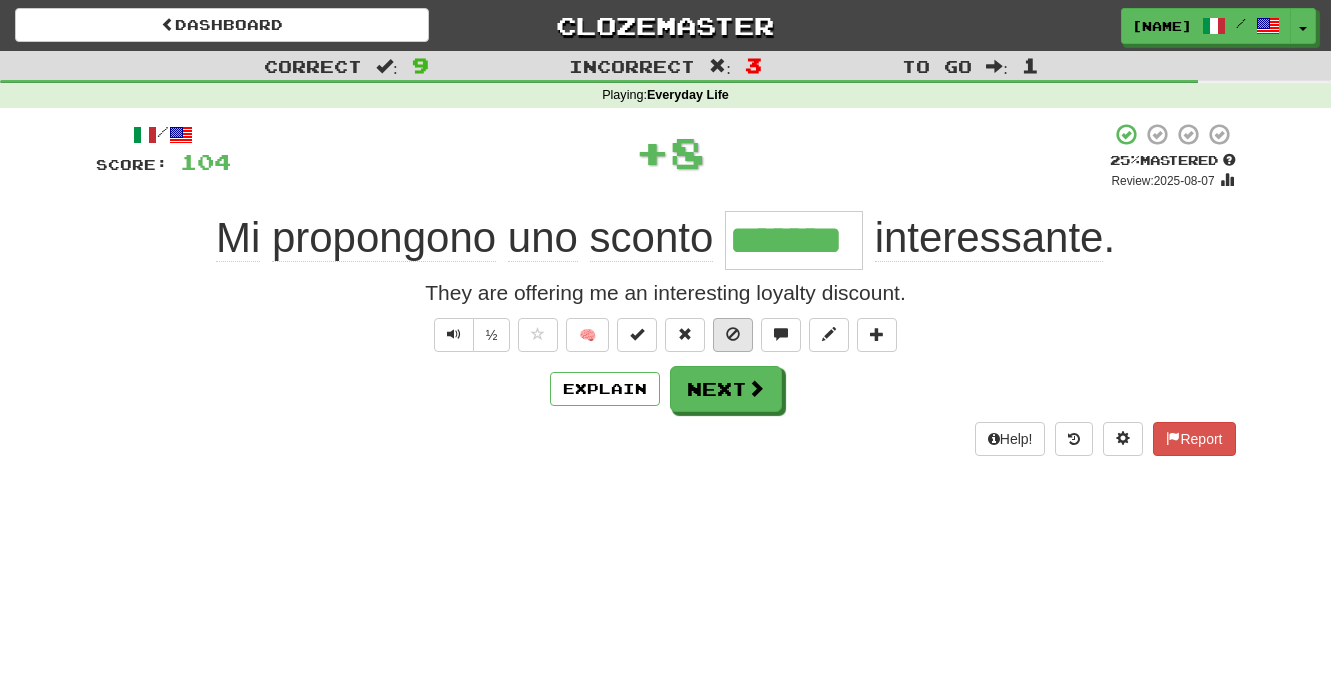 click at bounding box center [733, 334] 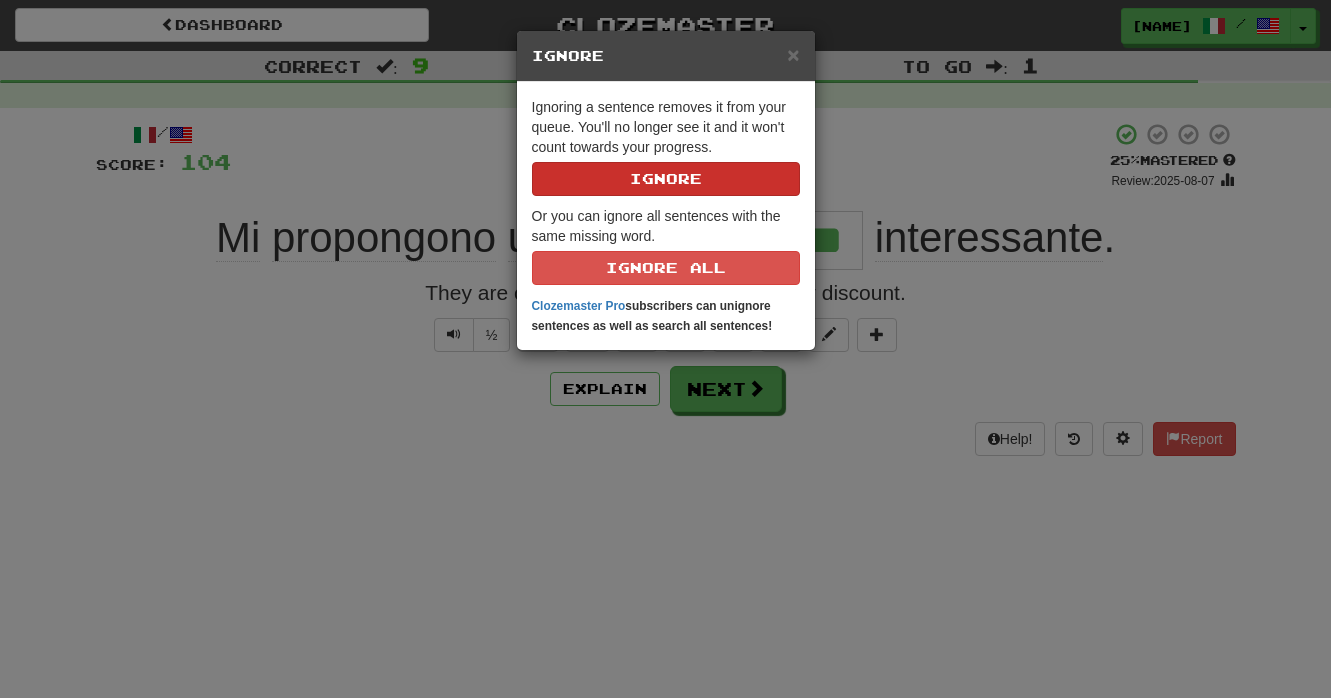 click on "Ignore" at bounding box center (666, 179) 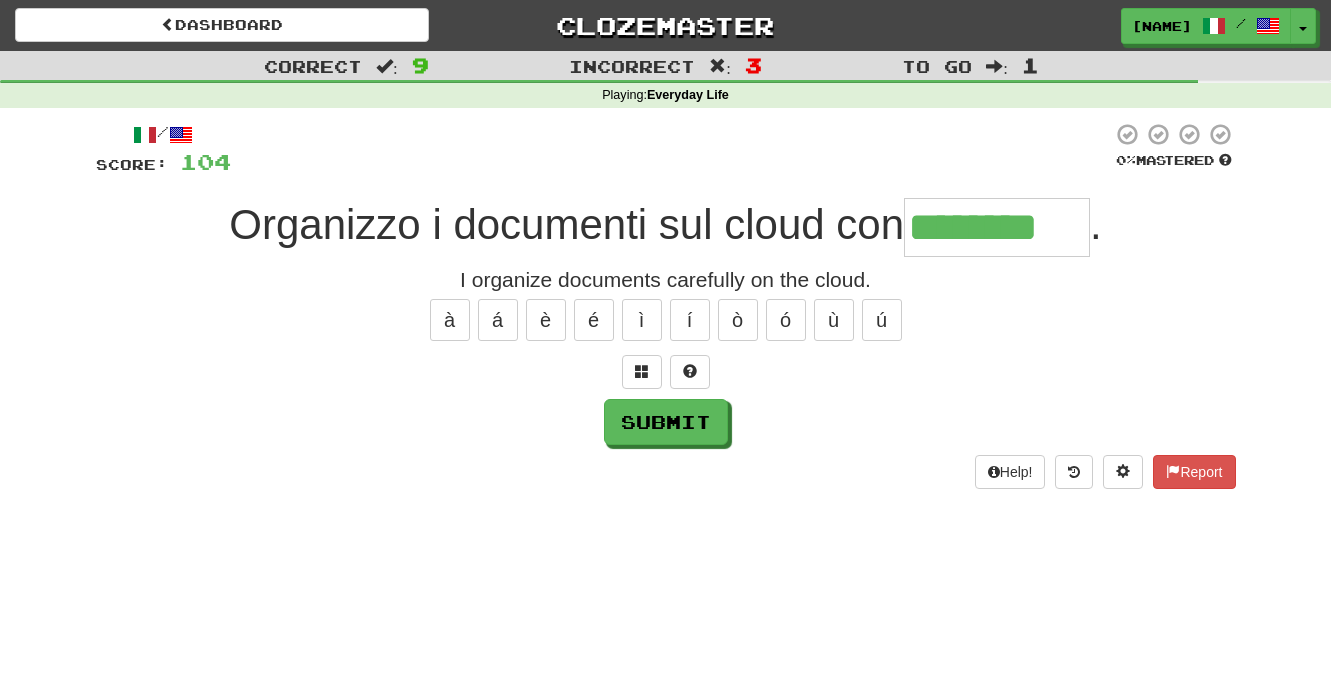 type on "********" 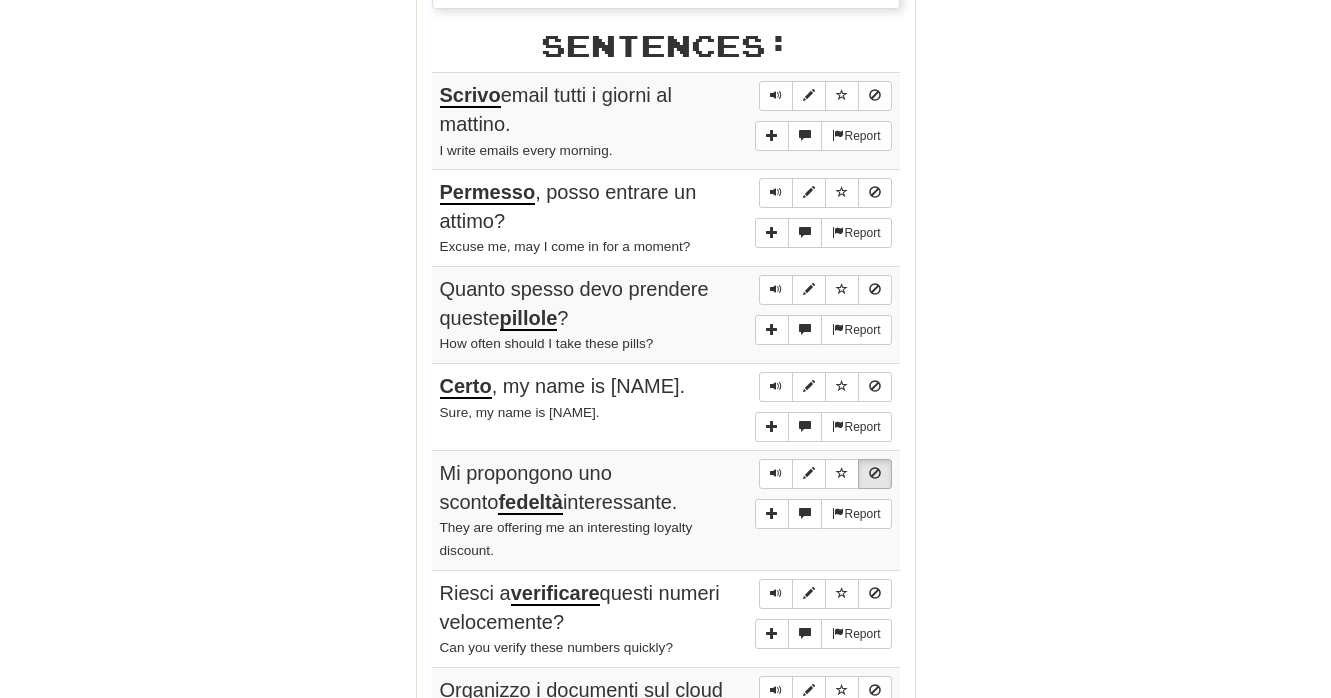 scroll, scrollTop: 938, scrollLeft: 0, axis: vertical 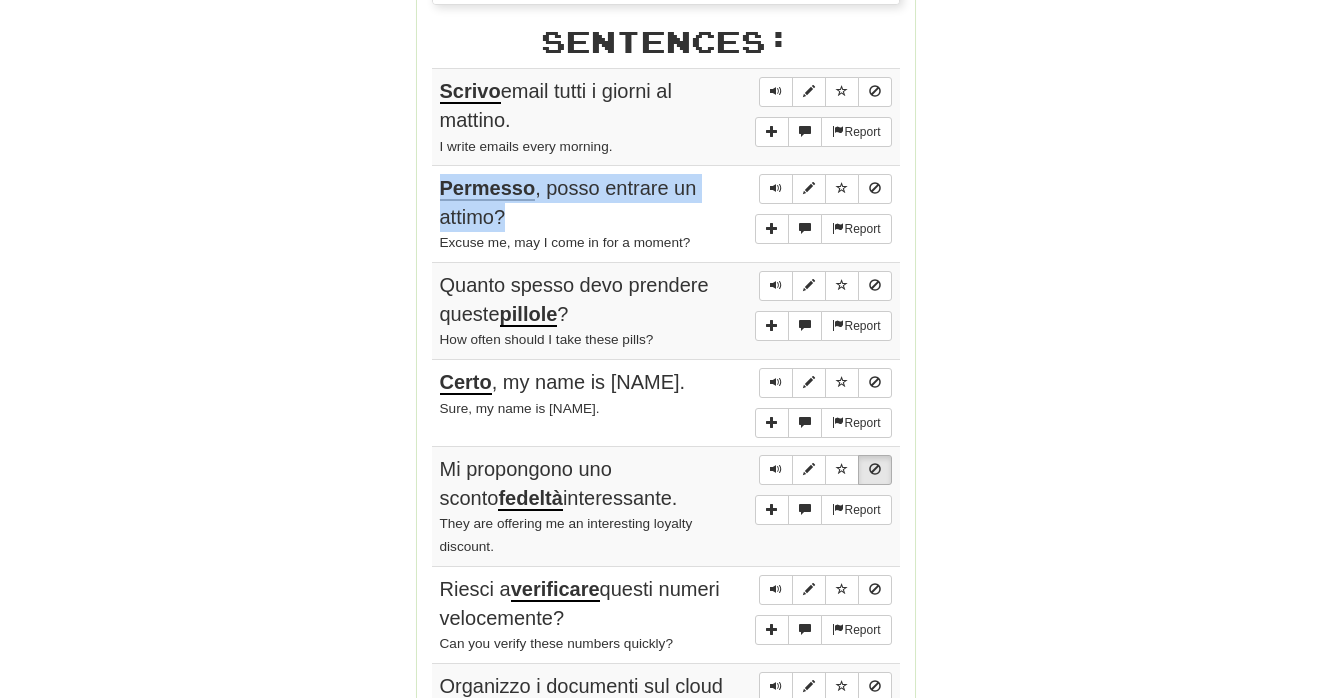 drag, startPoint x: 442, startPoint y: 169, endPoint x: 523, endPoint y: 186, distance: 82.764725 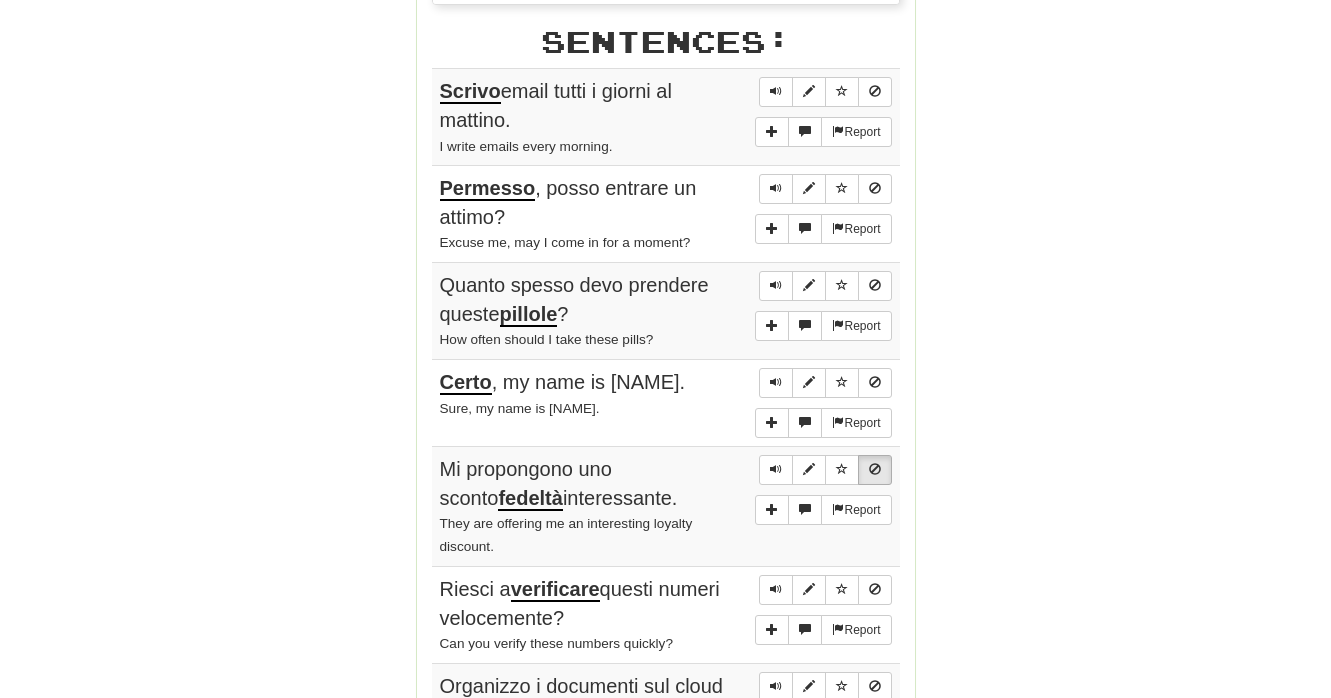 click on "Round Results Stats: Score:   + 112 Time:   2 : 43 New:   5 Review:   5 Correct:   10 Incorrect:   3 Progress: Everyday Life Playing:  318  /  1,120 + 4 28.036% 28.393% Mastered:  0  /  1,120 0% Ready for Review:  161  /  Level:  177 7,883  points to level  178  - keep going! Sentences:  Report Scrivo  email tutti i giorni al mattino. I write emails every morning.  Report Permesso , posso entrare un attimo? Excuse me, may I come in for a moment?  Report Quanto spesso devo prendere queste  pillole ? How often should I take these pills?  Report Certo , mi chiamo [NAME]. Sure, my name is [NAME].  Report Mi propongono uno sconto  fedeltà  interessante. They are offering me an interesting loyalty discount.  Report Riesci a  verificare  questi numeri velocemente? Can you verify these numbers quickly?  Report Organizzo i documenti sul cloud con  prudenza . I organize documents carefully on the cloud.  Report Posso aiutarti con la spesa  pesante ? Can I help you with the heavy shopping?  Report settimanale ." at bounding box center (666, 193) 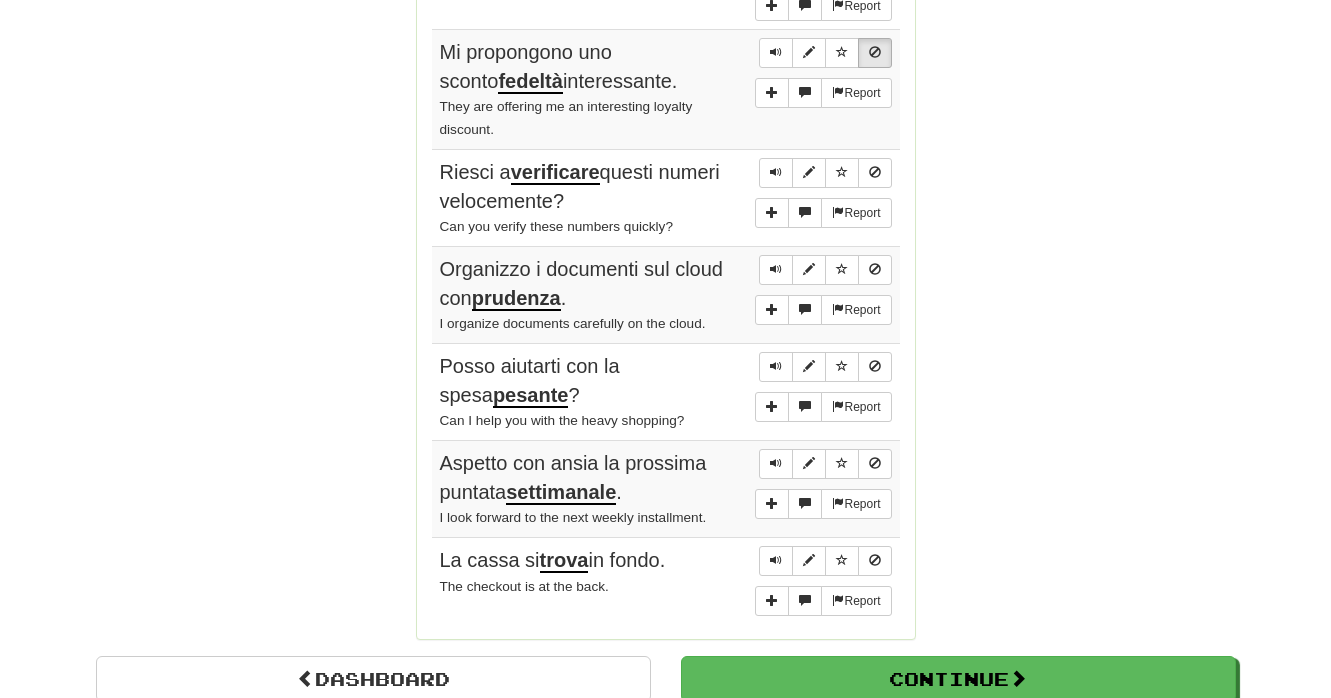 scroll, scrollTop: 1358, scrollLeft: 0, axis: vertical 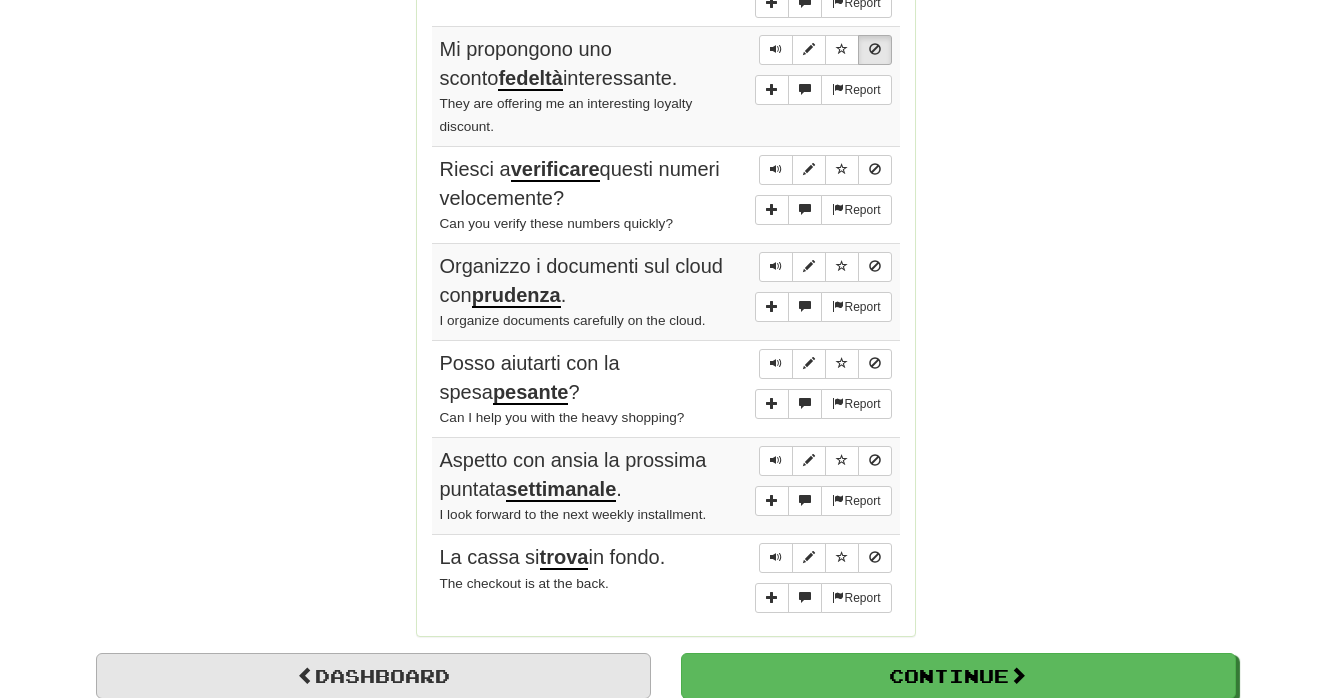 click on "Dashboard" at bounding box center (373, 676) 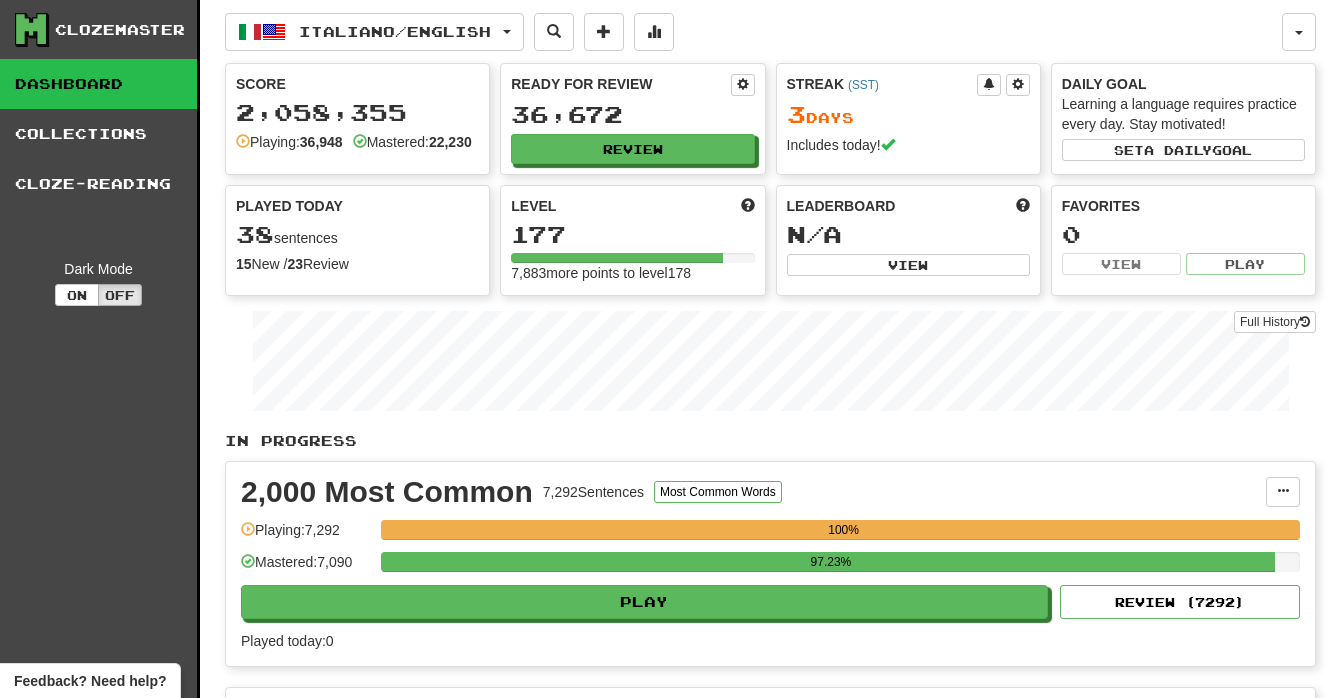 scroll, scrollTop: 0, scrollLeft: 0, axis: both 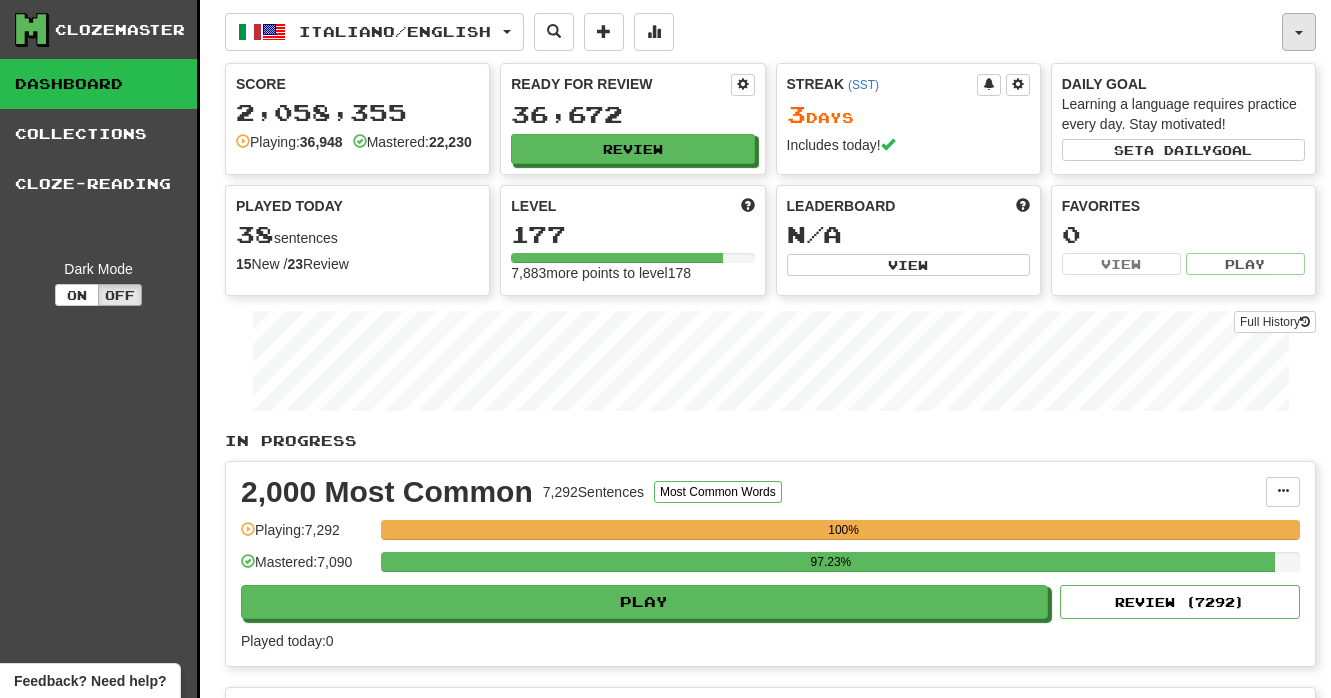 click at bounding box center (1299, 32) 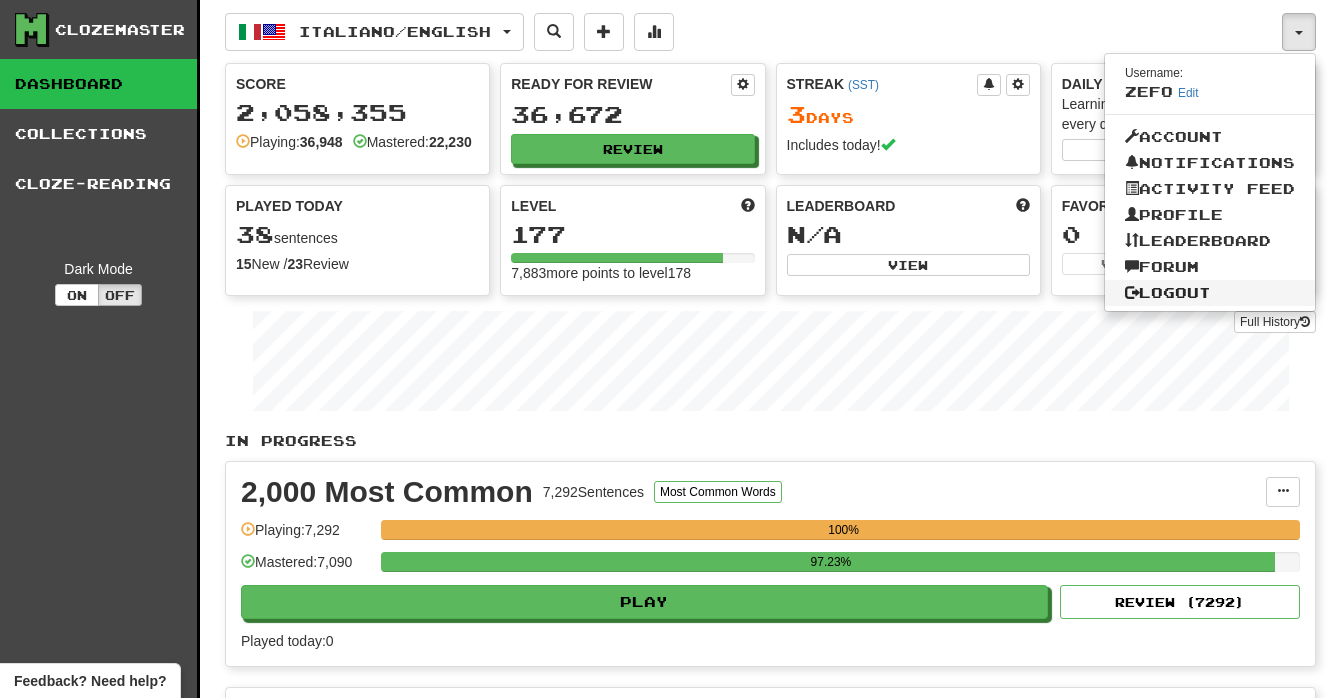 click on "Logout" at bounding box center (1210, 293) 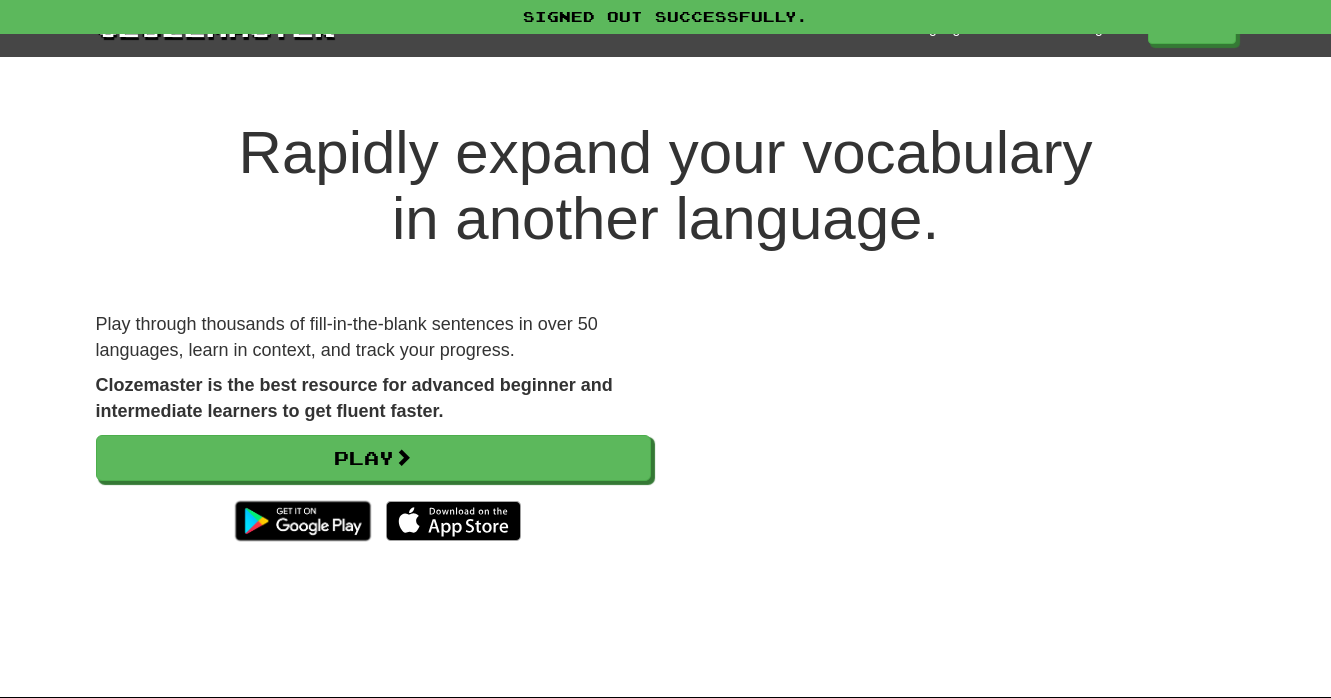 scroll, scrollTop: 0, scrollLeft: 0, axis: both 